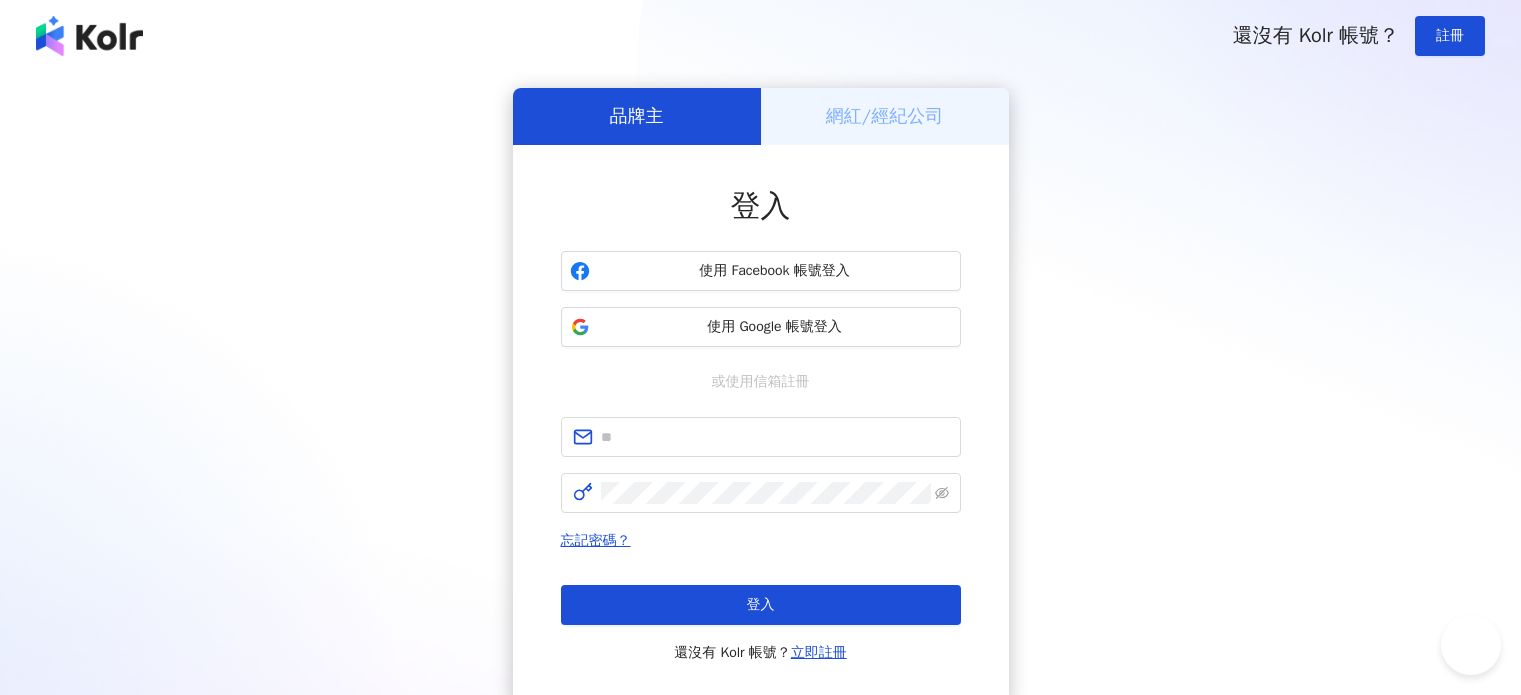 scroll, scrollTop: 0, scrollLeft: 0, axis: both 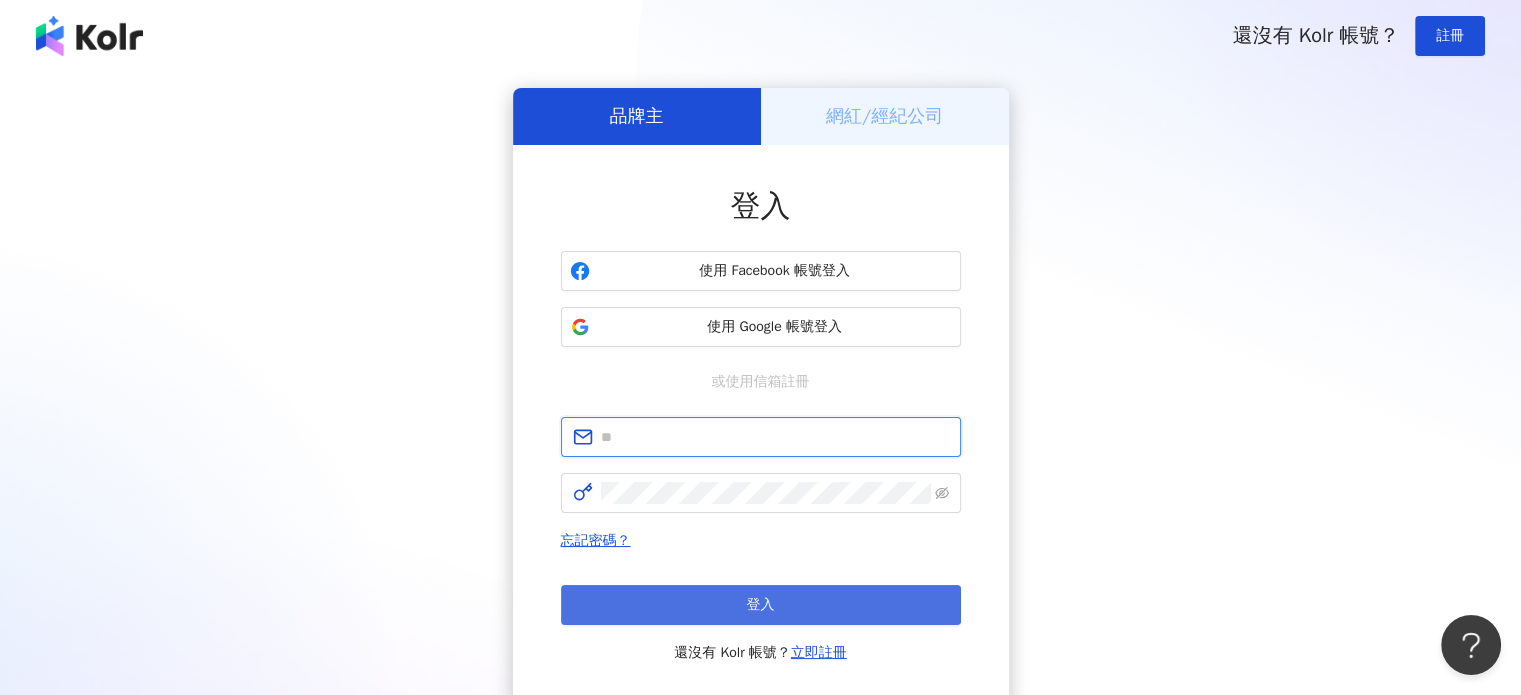 type on "**********" 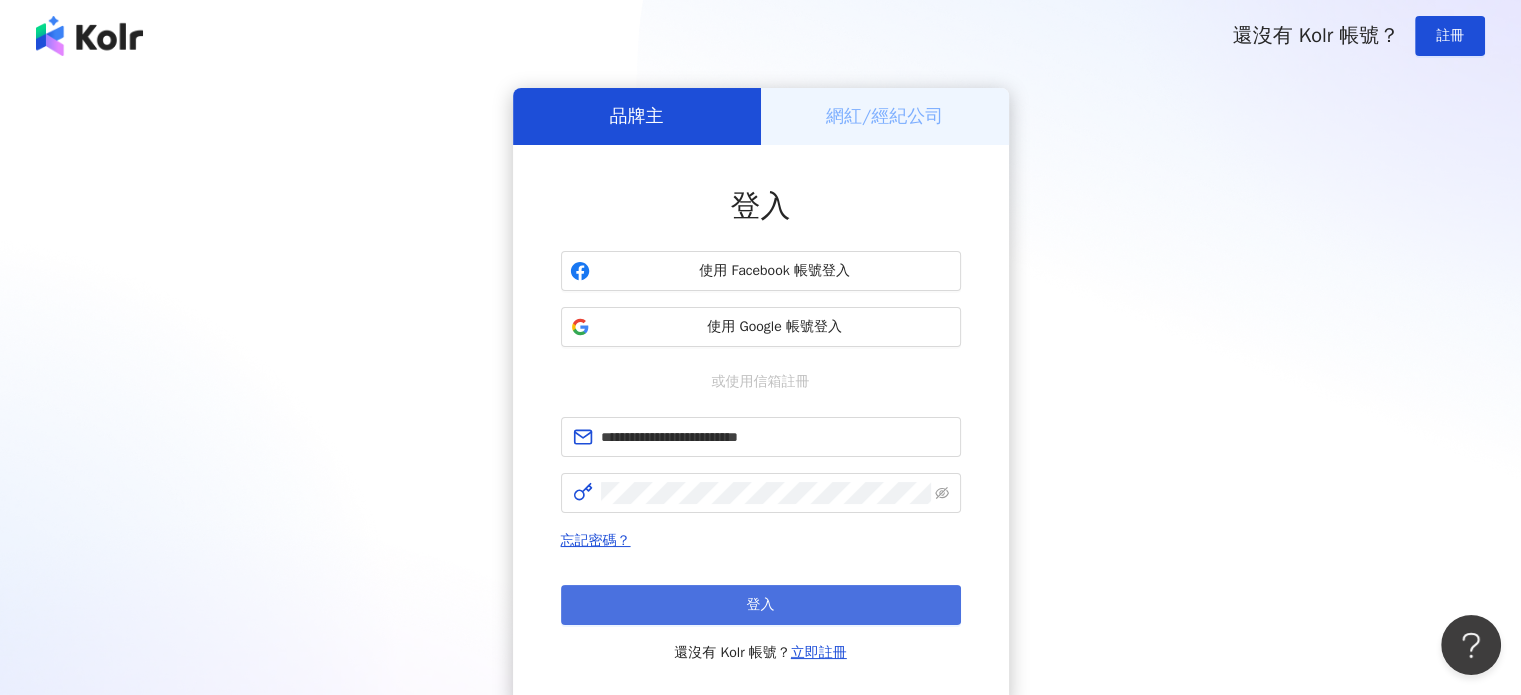 click on "登入" at bounding box center [761, 605] 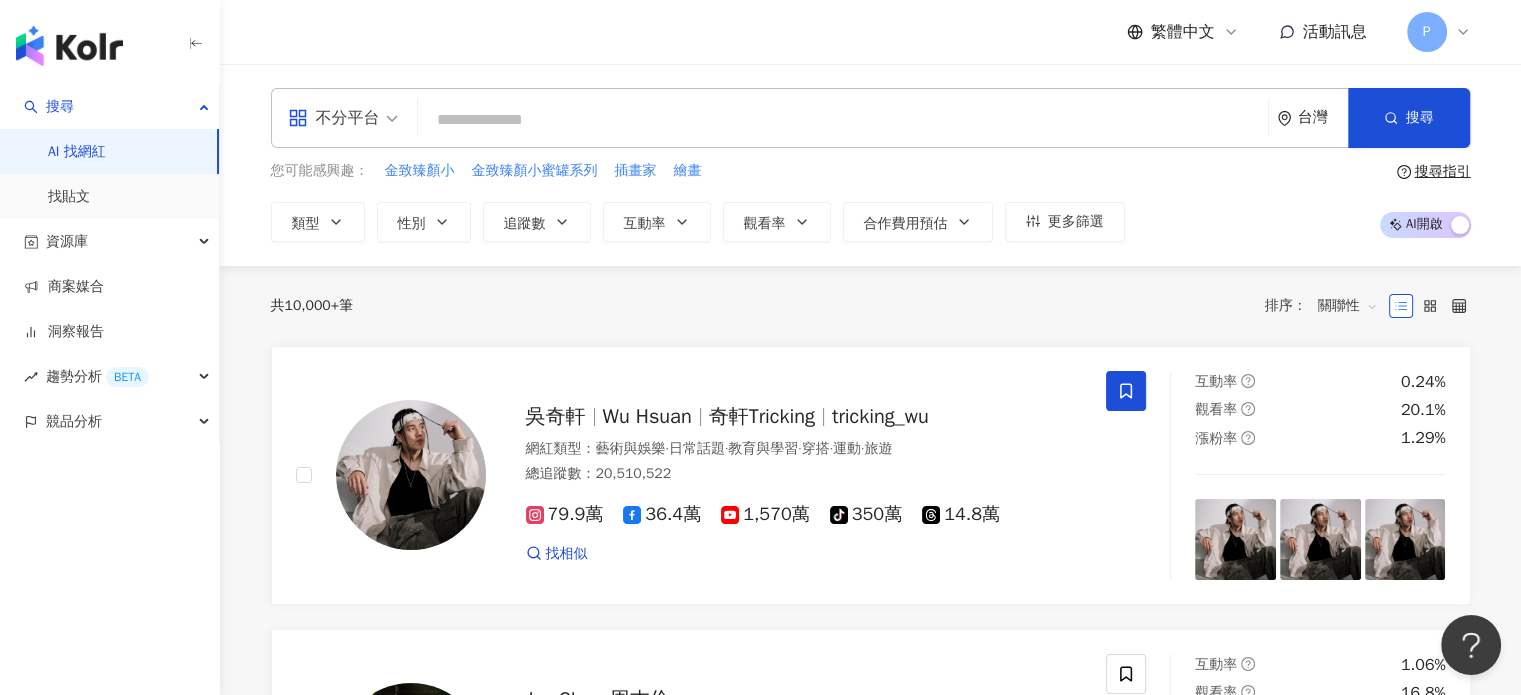 click at bounding box center (843, 120) 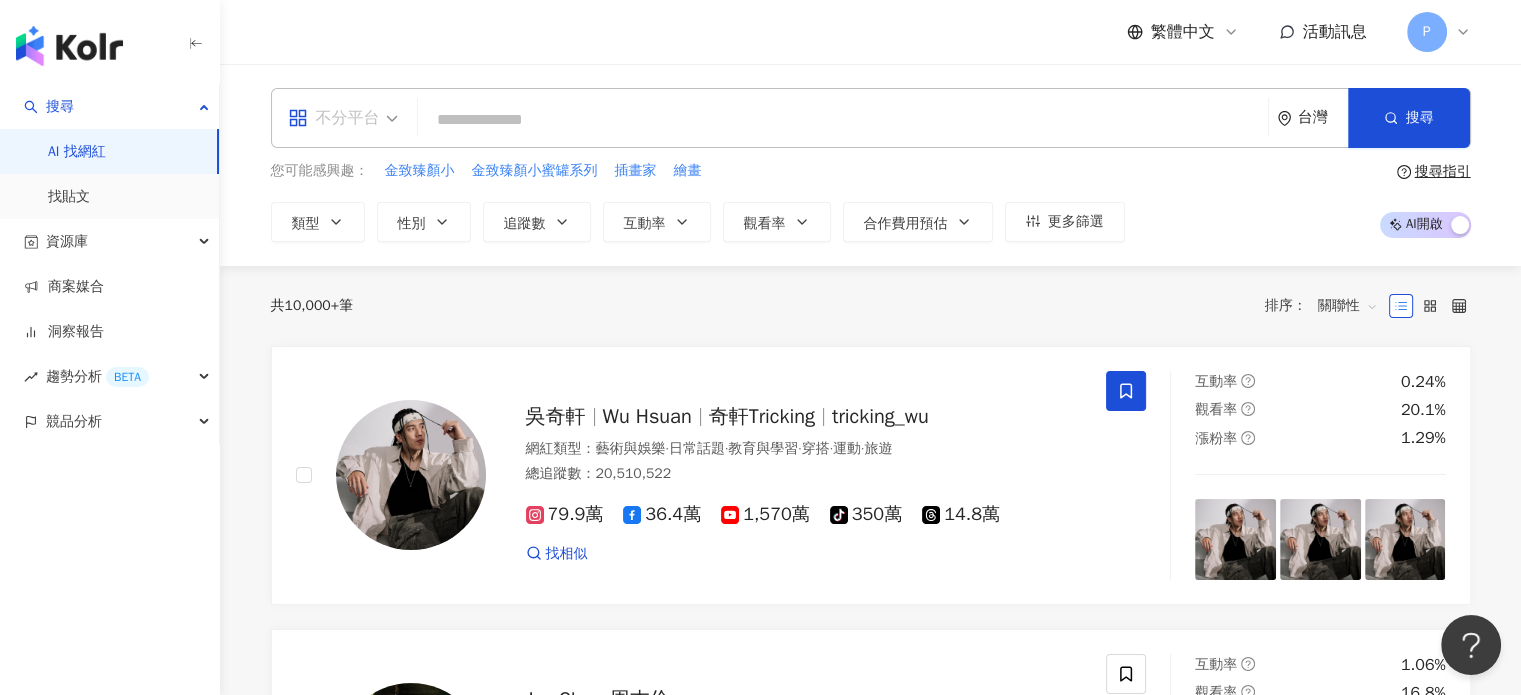 click on "不分平台" at bounding box center [343, 118] 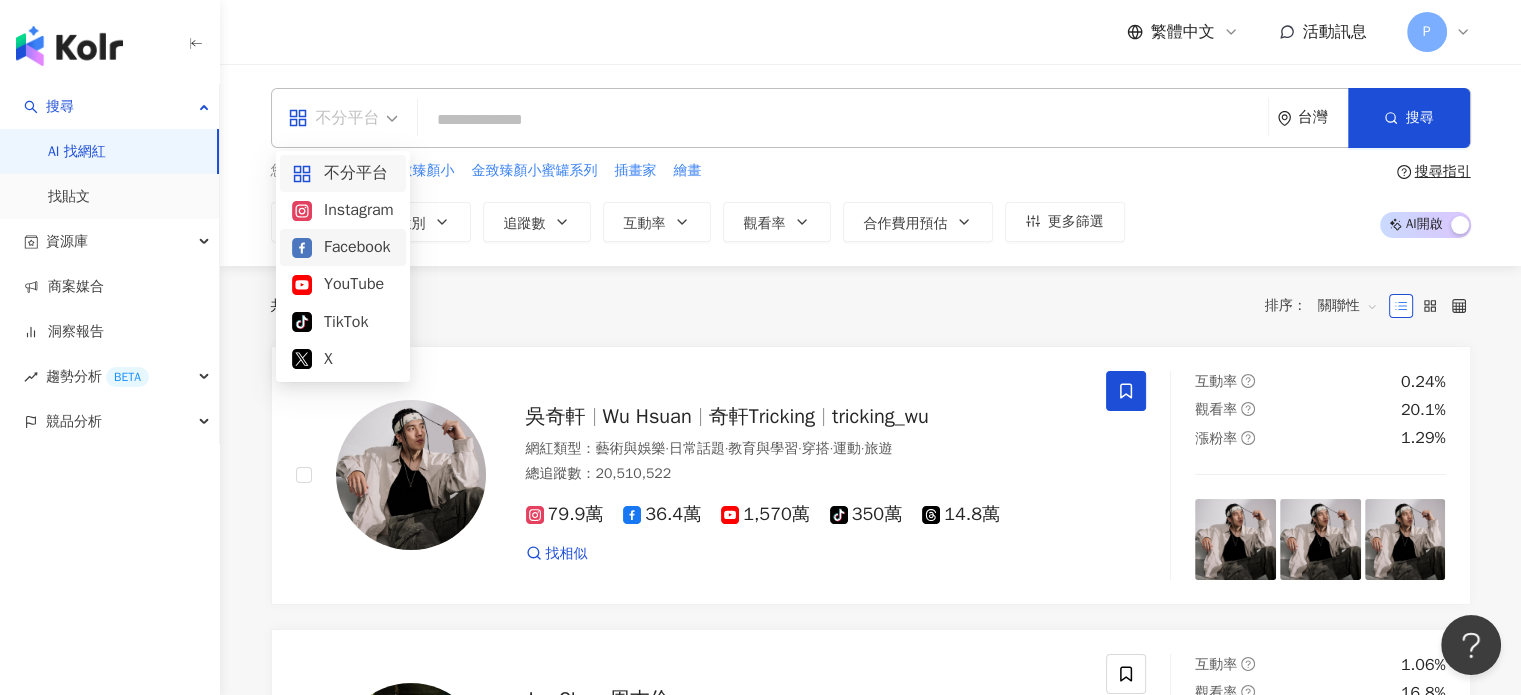 click on "Instagram" at bounding box center [343, 210] 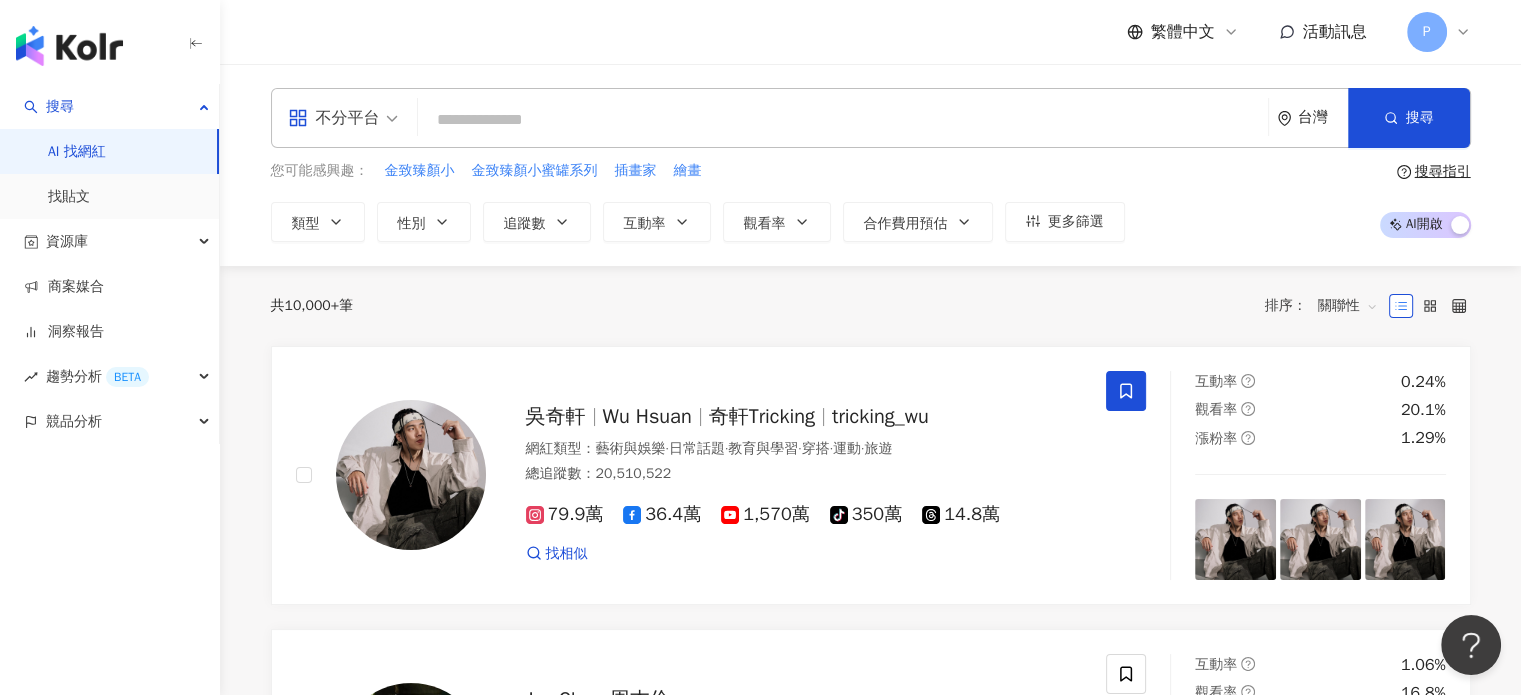 click at bounding box center (843, 120) 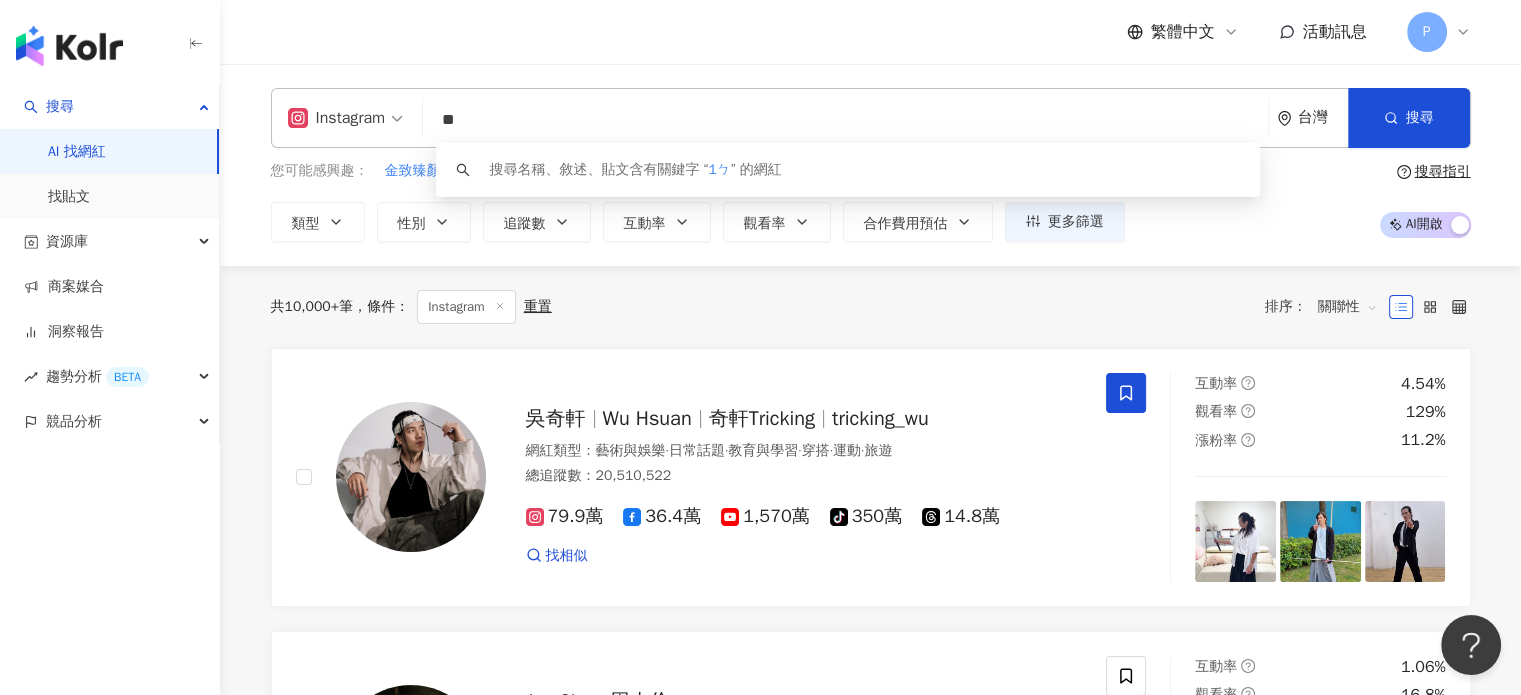 type on "*" 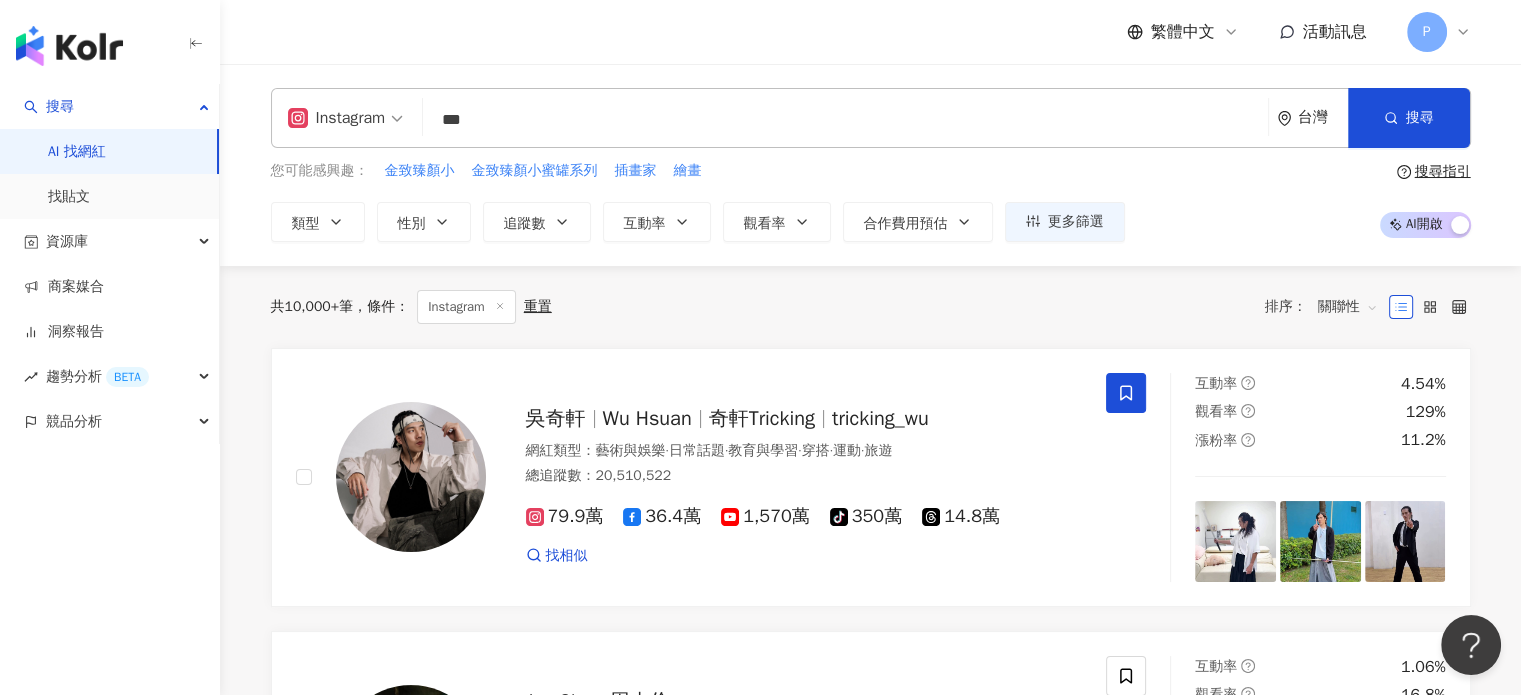 type on "***" 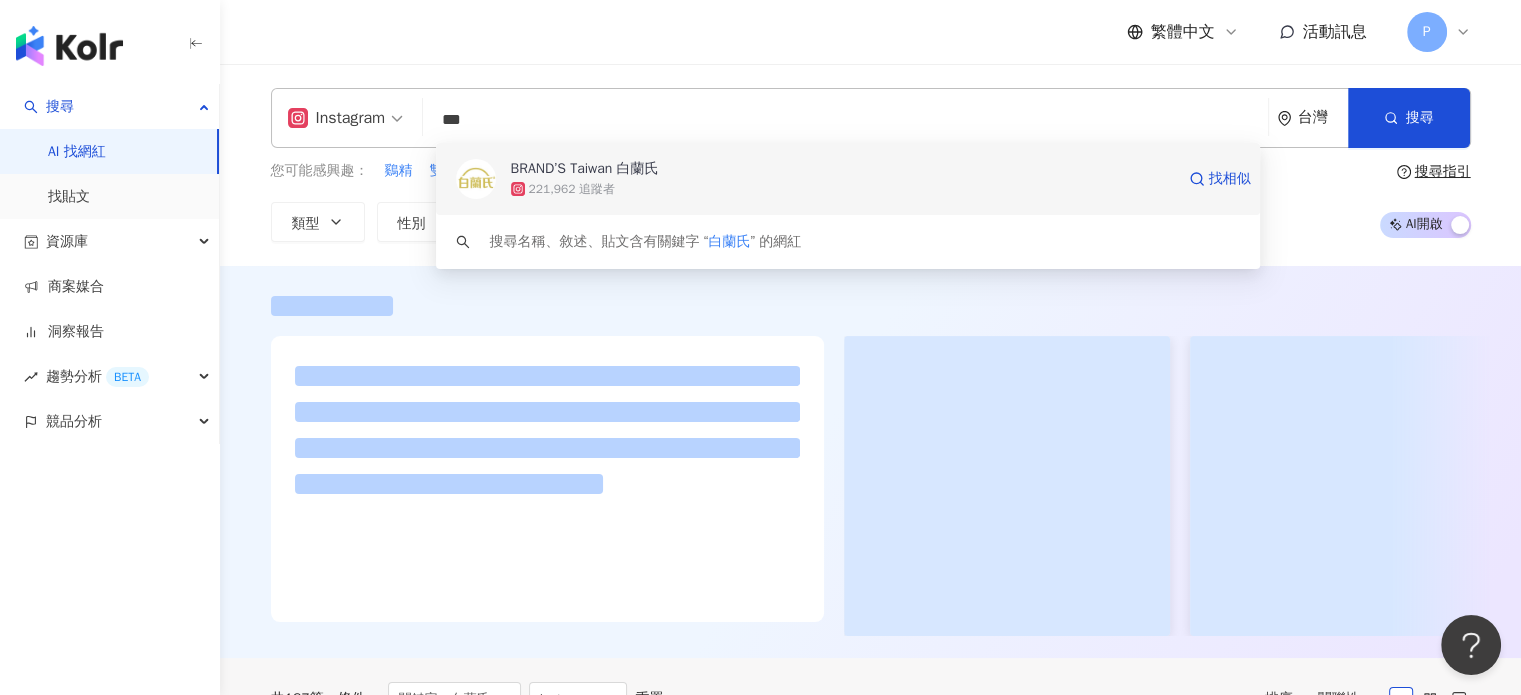 click on "BRAND’S Taiwan 白蘭氏" at bounding box center [585, 169] 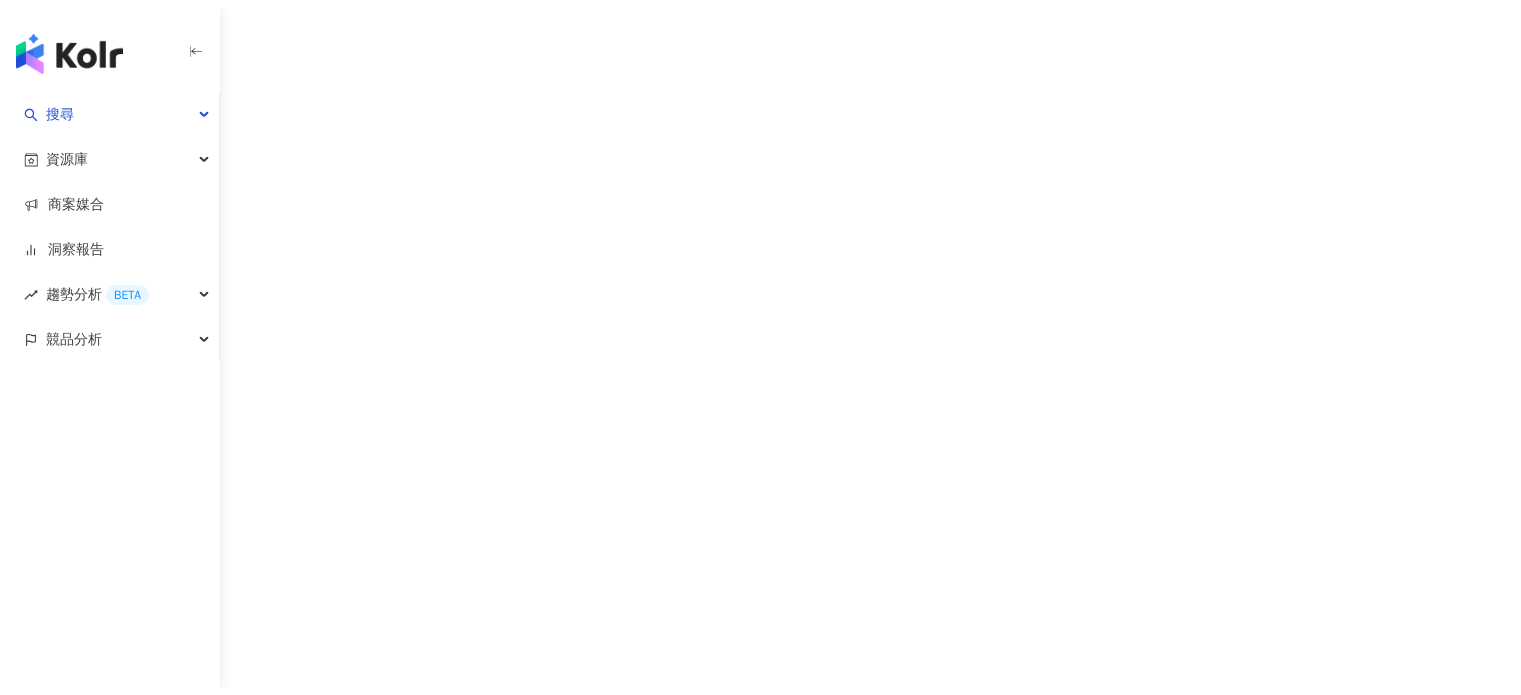scroll, scrollTop: 0, scrollLeft: 0, axis: both 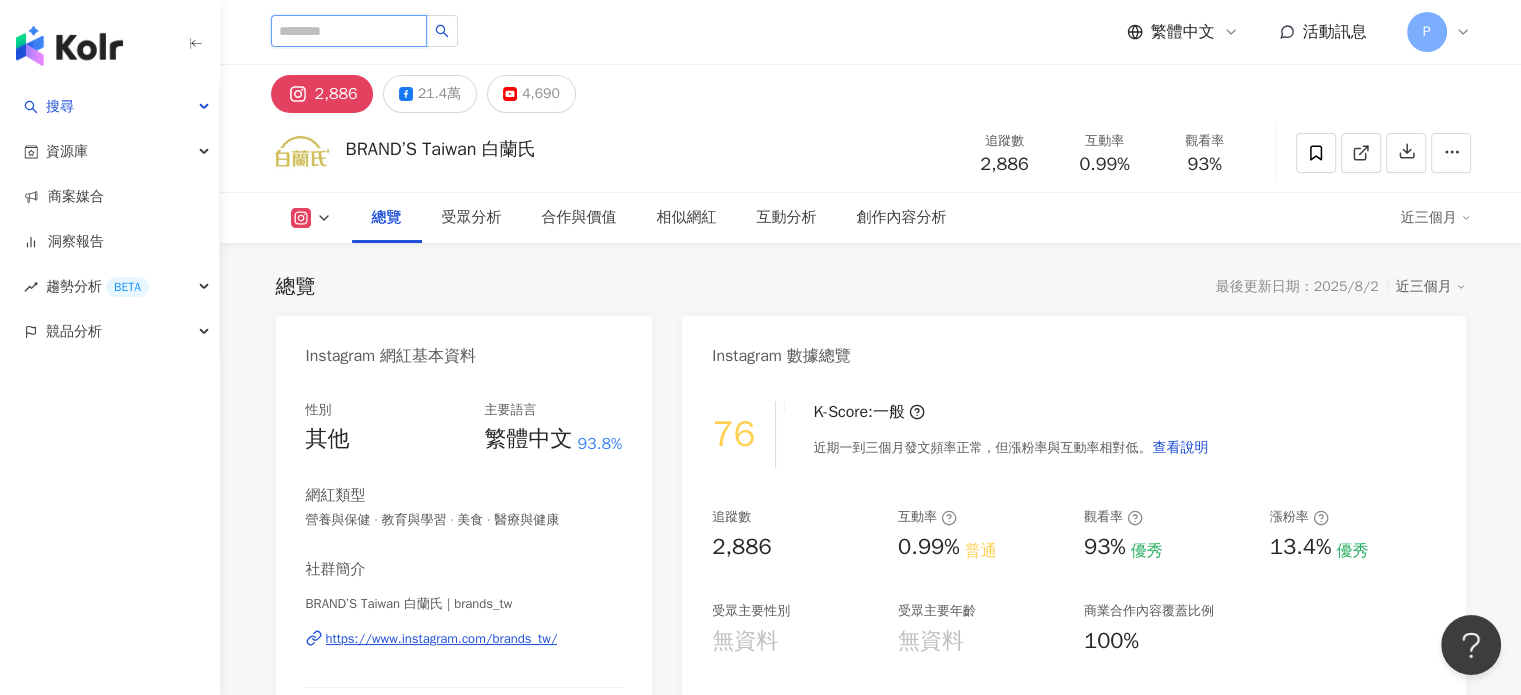 click at bounding box center (349, 31) 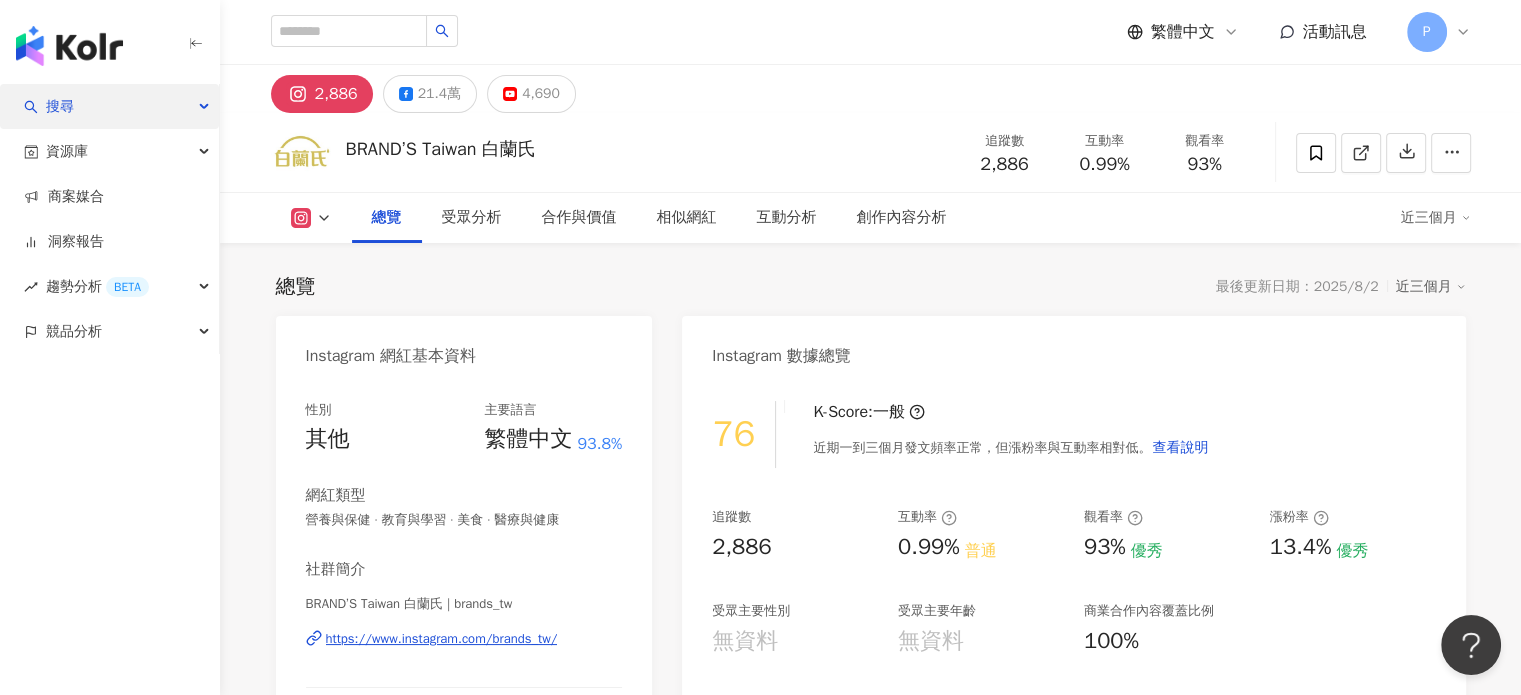 click on "搜尋" at bounding box center [109, 106] 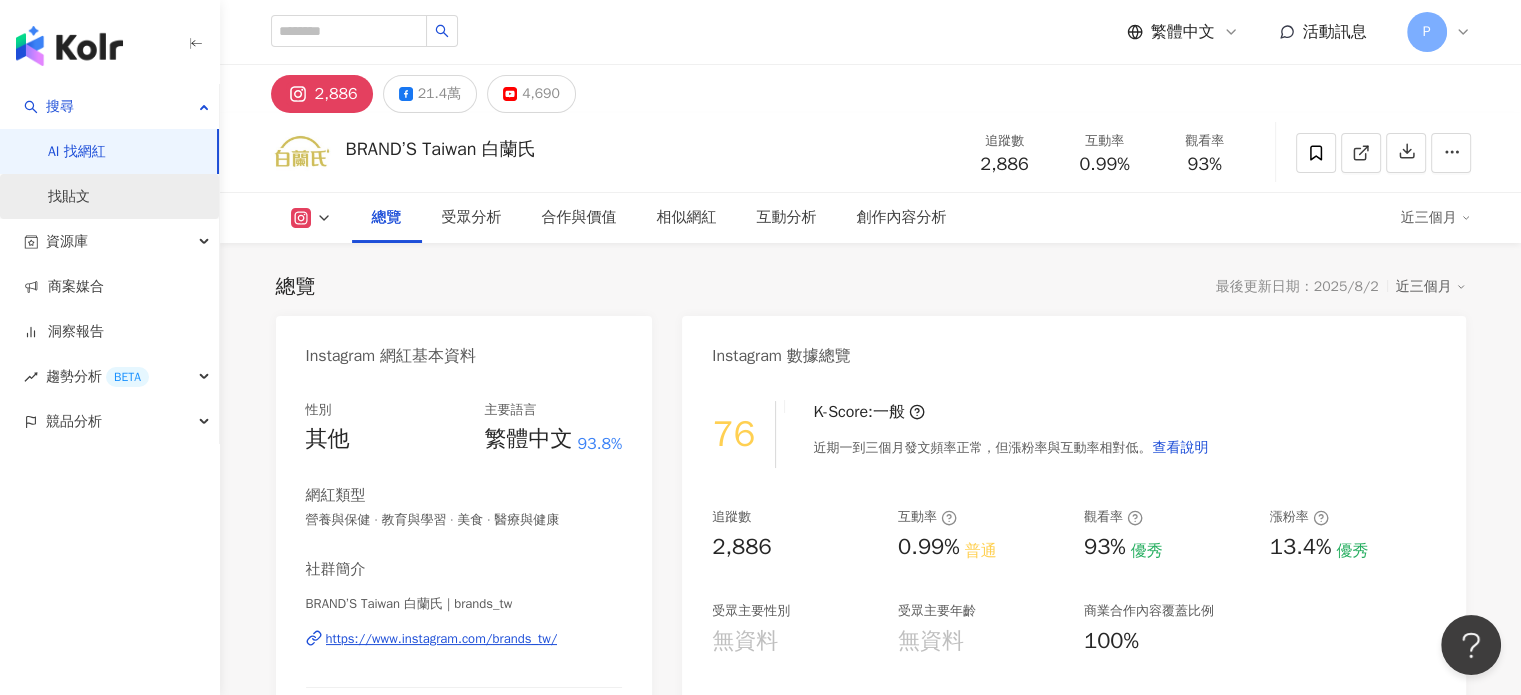 click on "找貼文" at bounding box center (69, 197) 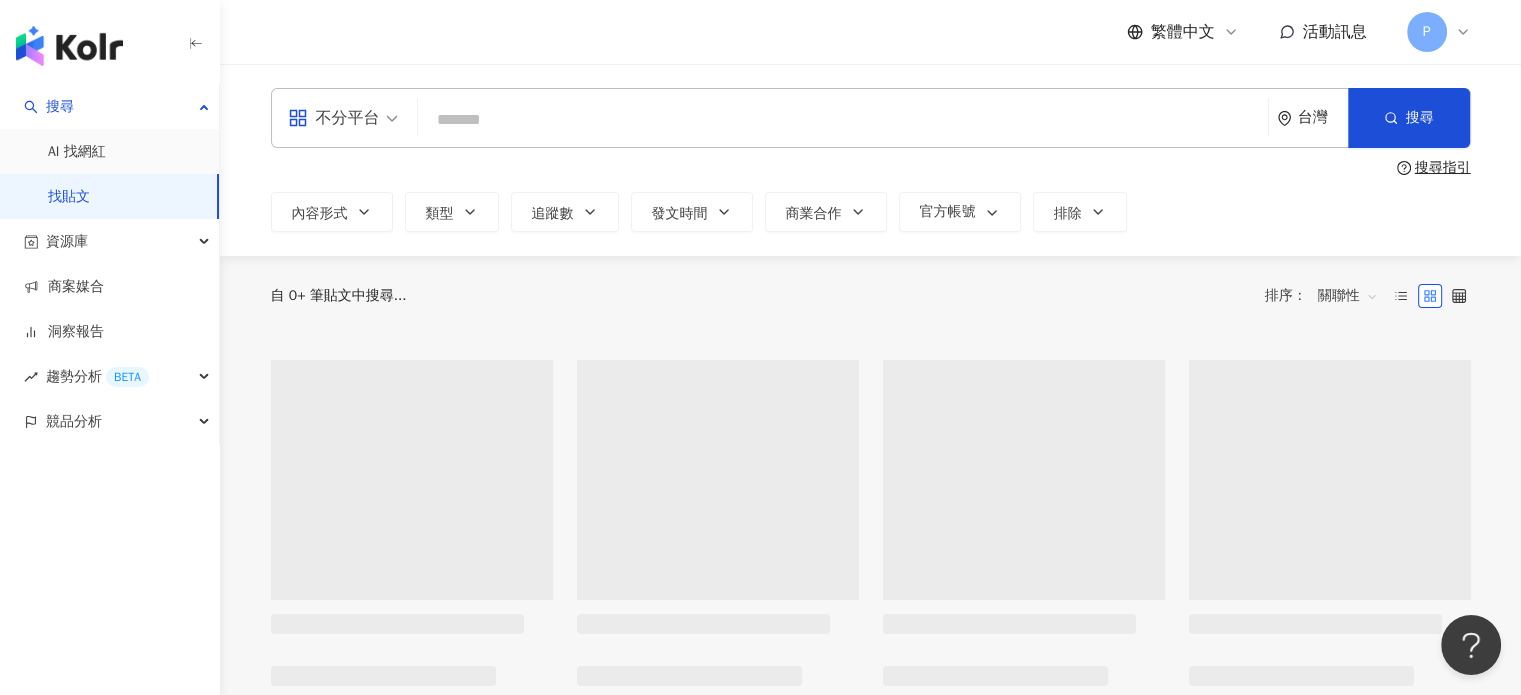 click at bounding box center [843, 119] 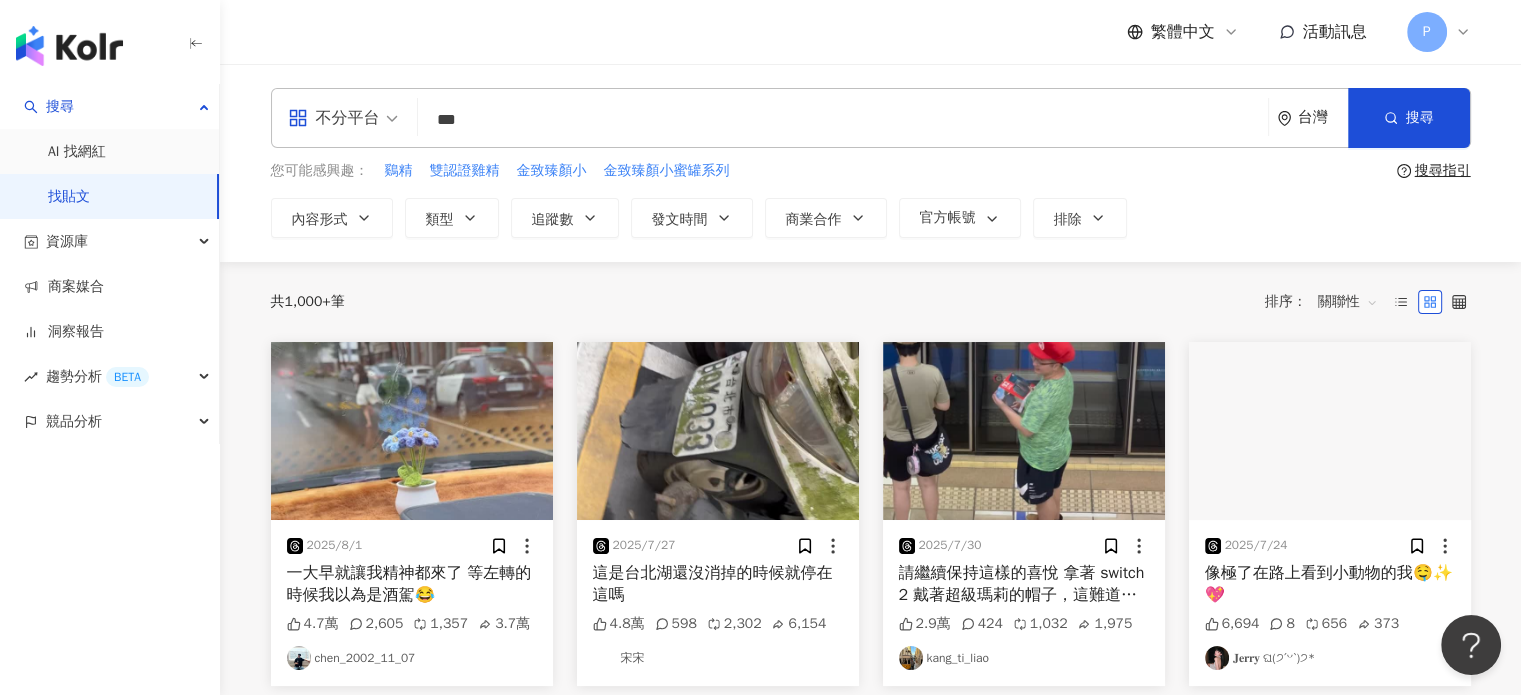 type on "***" 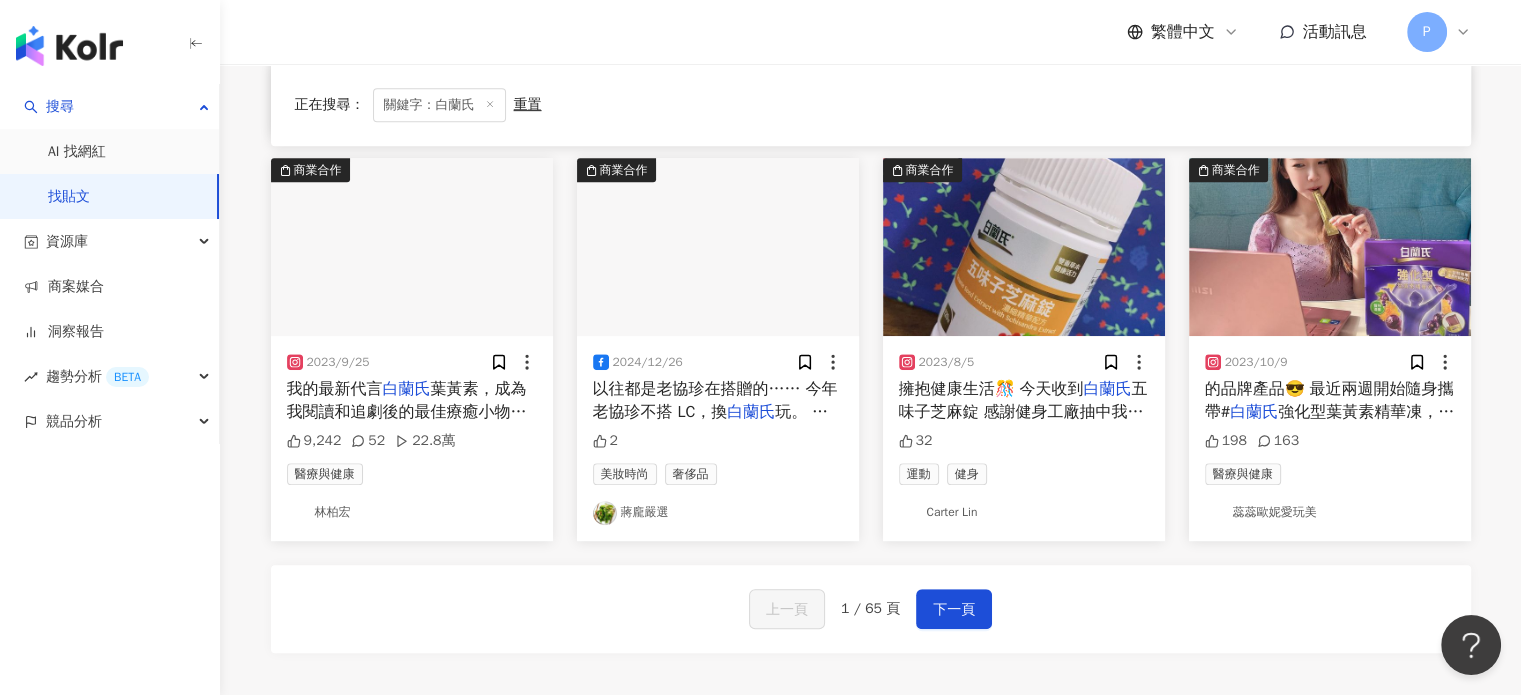 scroll, scrollTop: 1000, scrollLeft: 0, axis: vertical 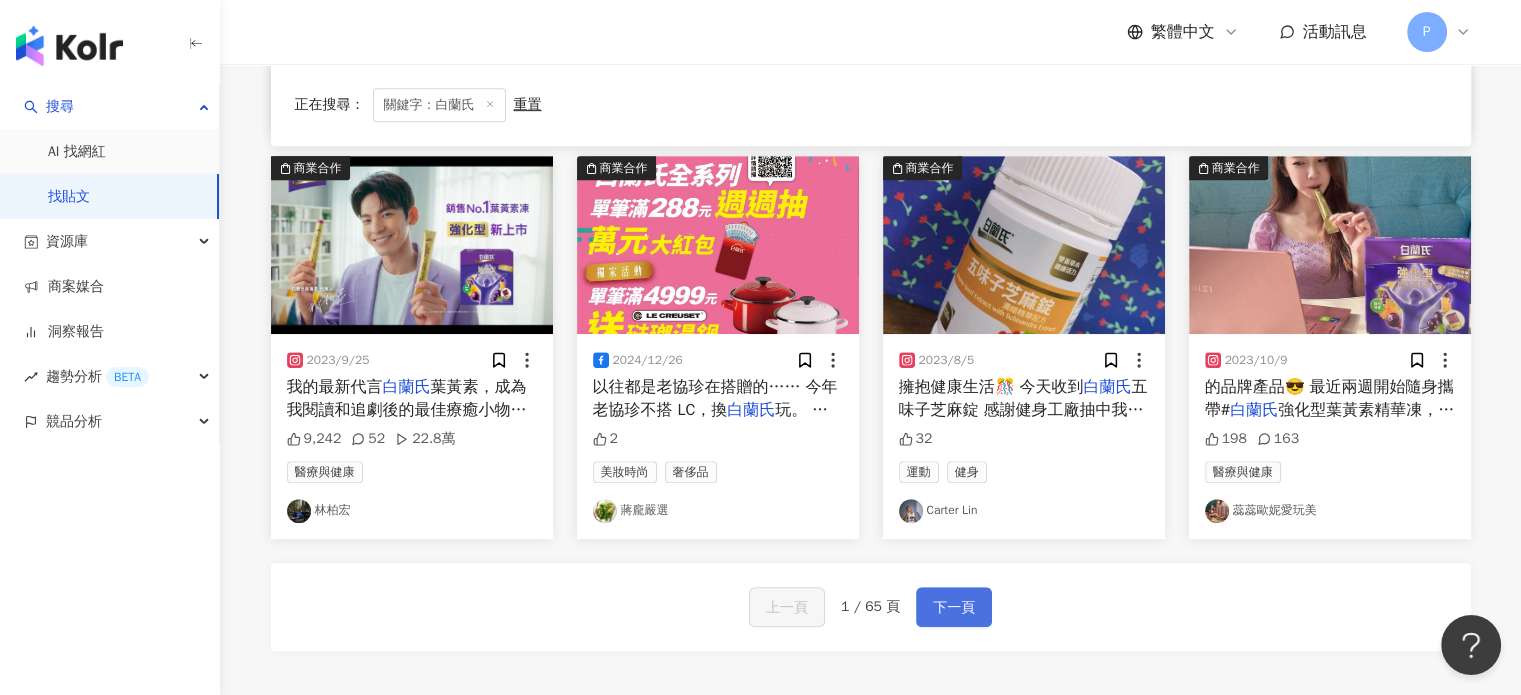 click on "下一頁" at bounding box center [954, 608] 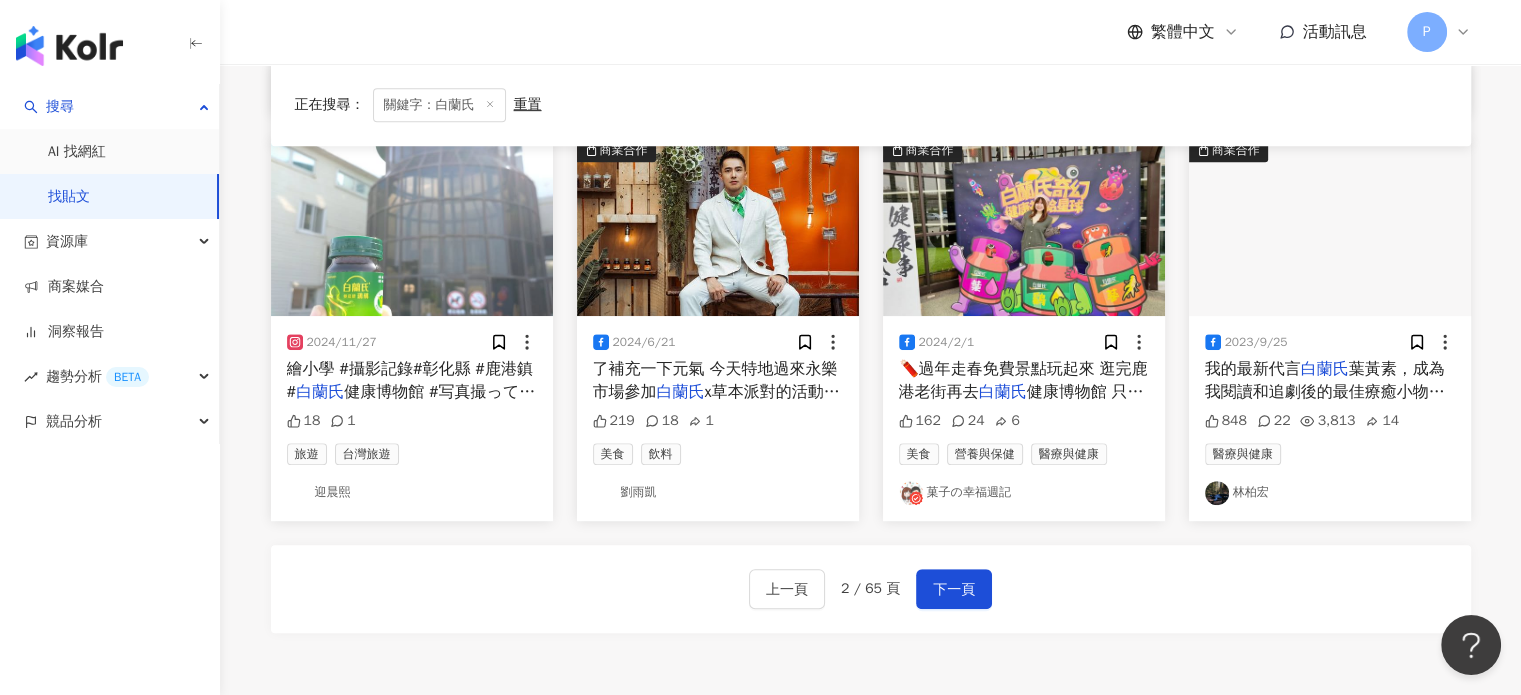scroll, scrollTop: 1000, scrollLeft: 0, axis: vertical 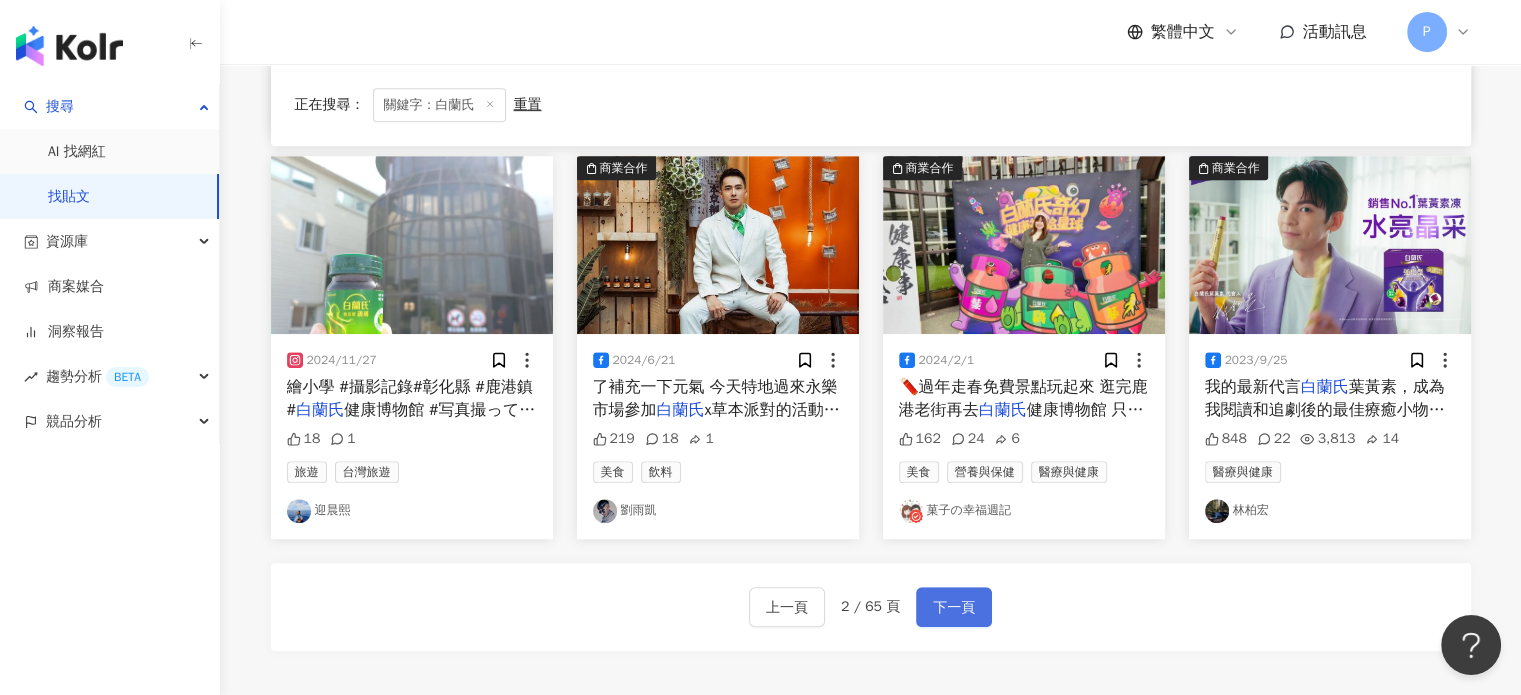 click on "下一頁" at bounding box center (954, 608) 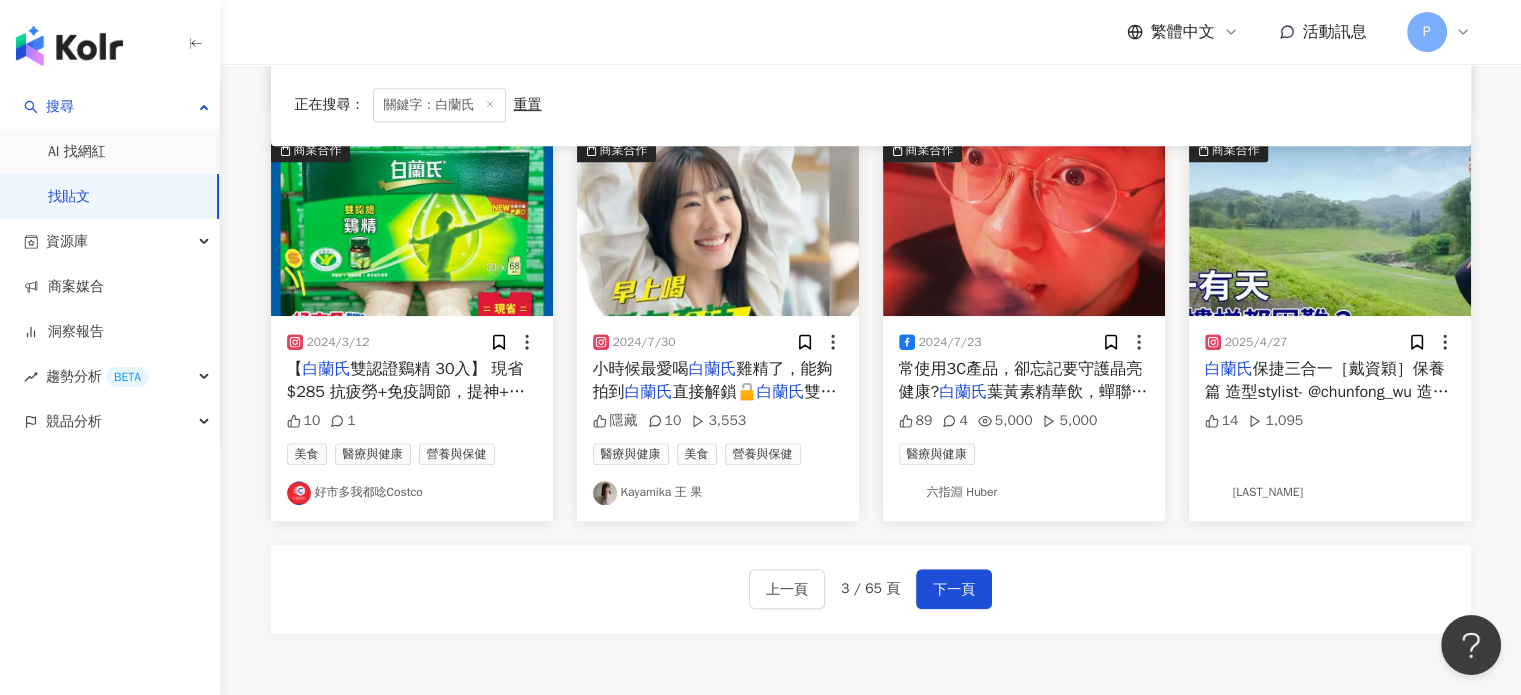 scroll, scrollTop: 1000, scrollLeft: 0, axis: vertical 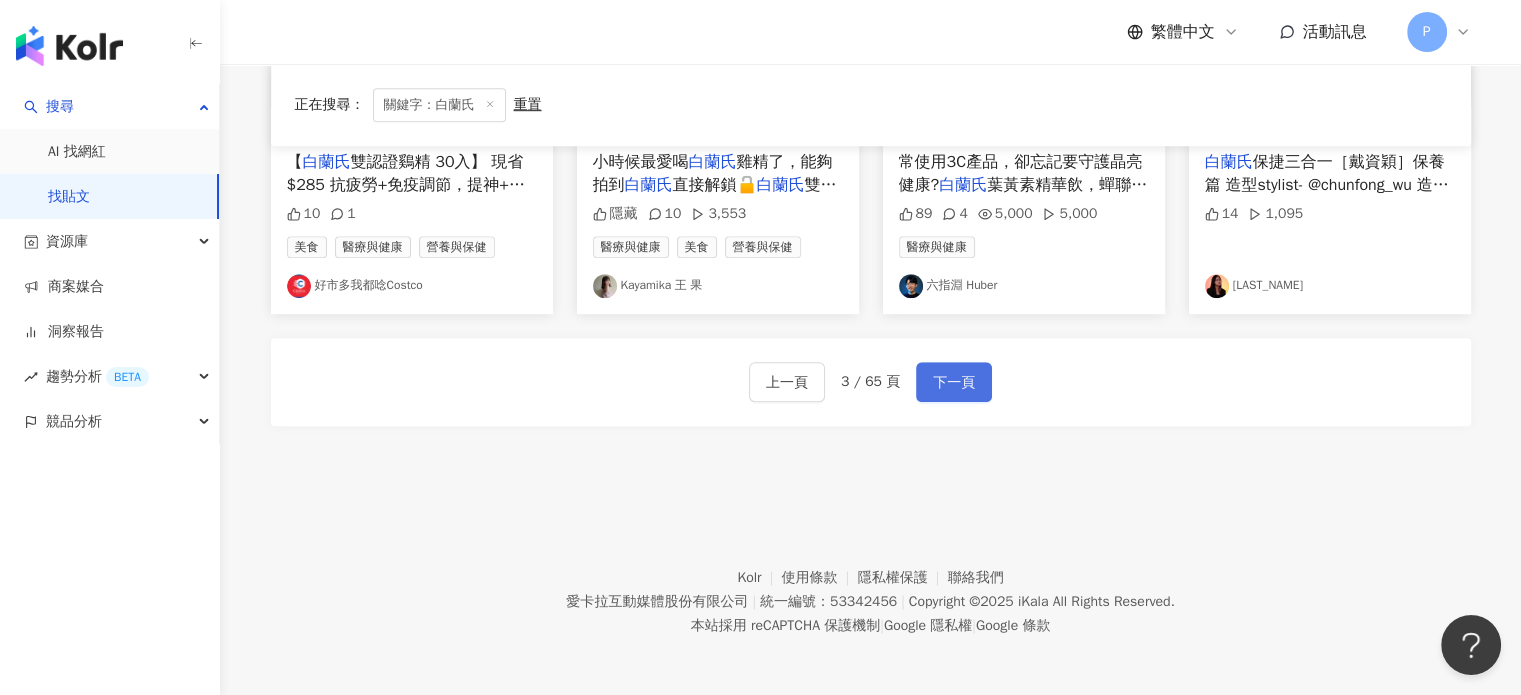 click on "下一頁" at bounding box center [954, 383] 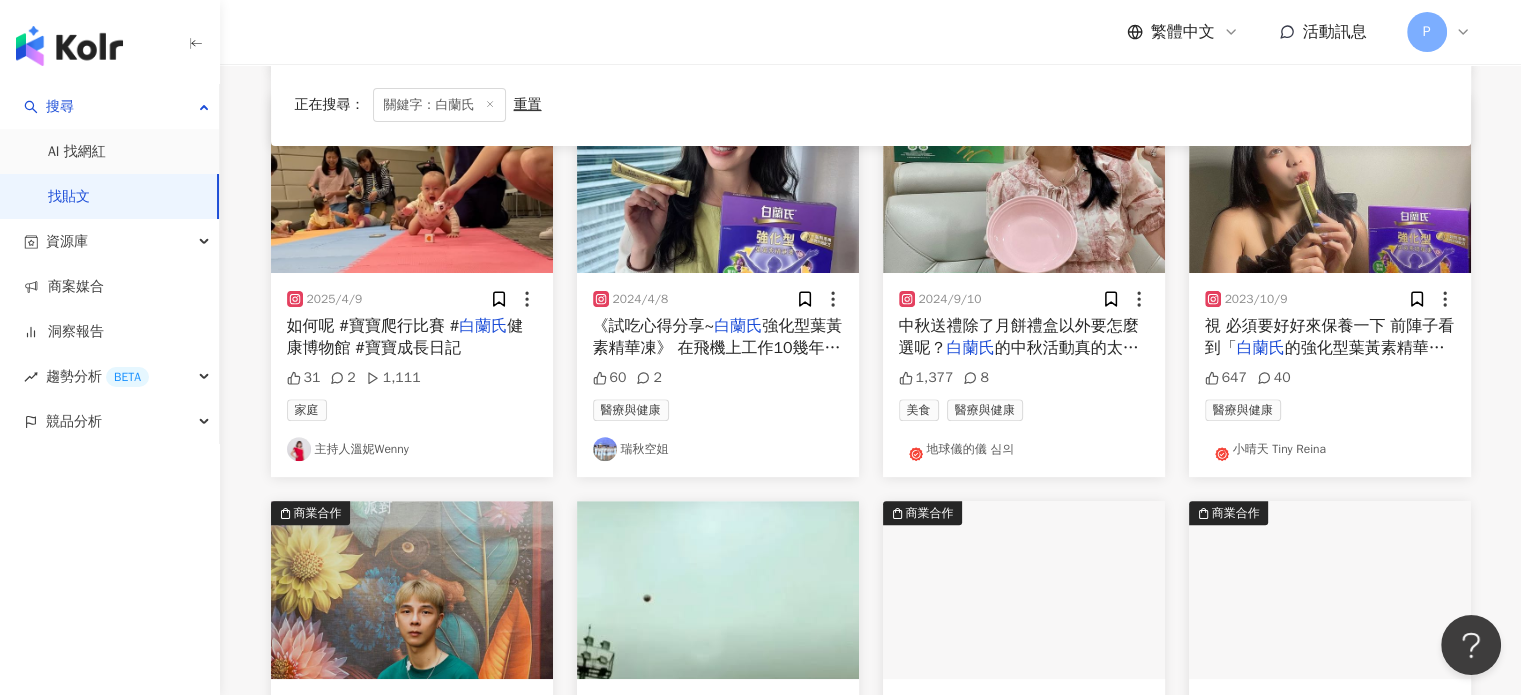 scroll, scrollTop: 525, scrollLeft: 0, axis: vertical 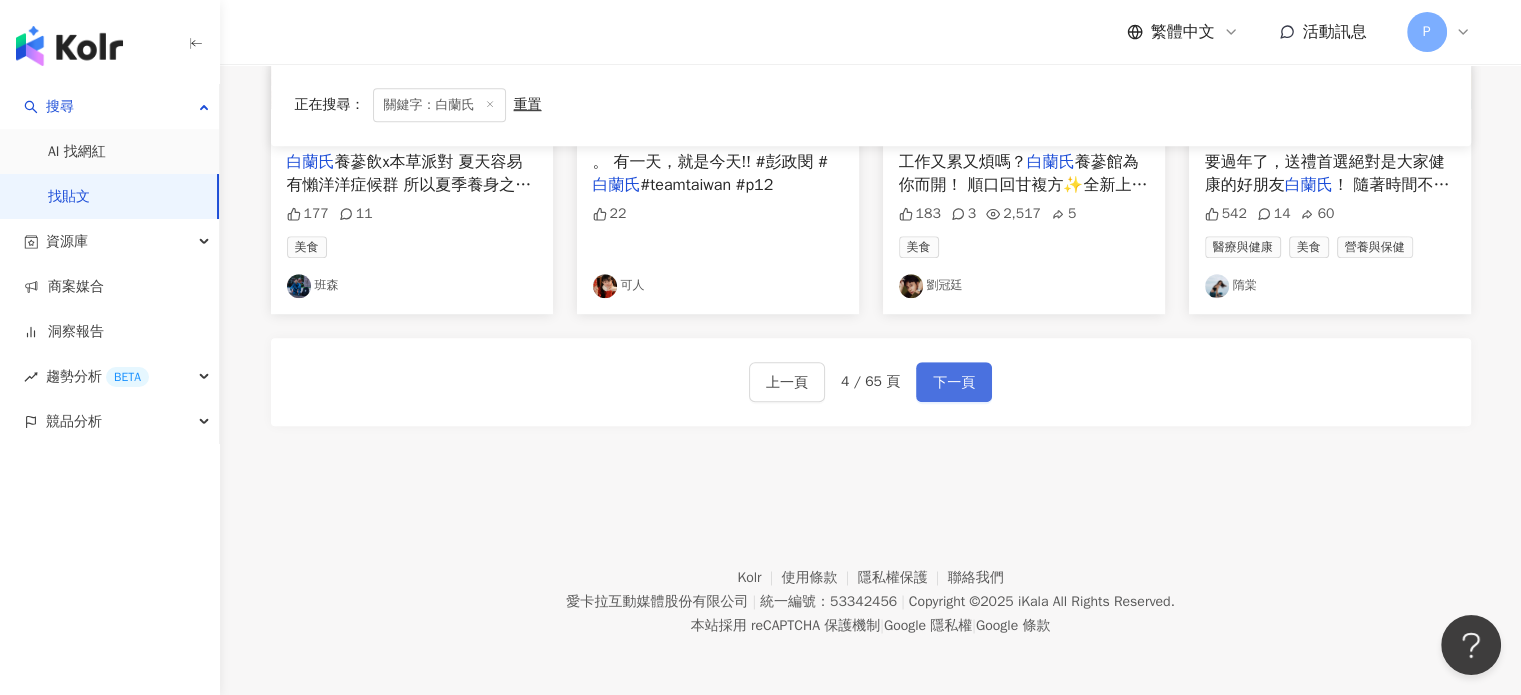 click on "下一頁" at bounding box center [954, 383] 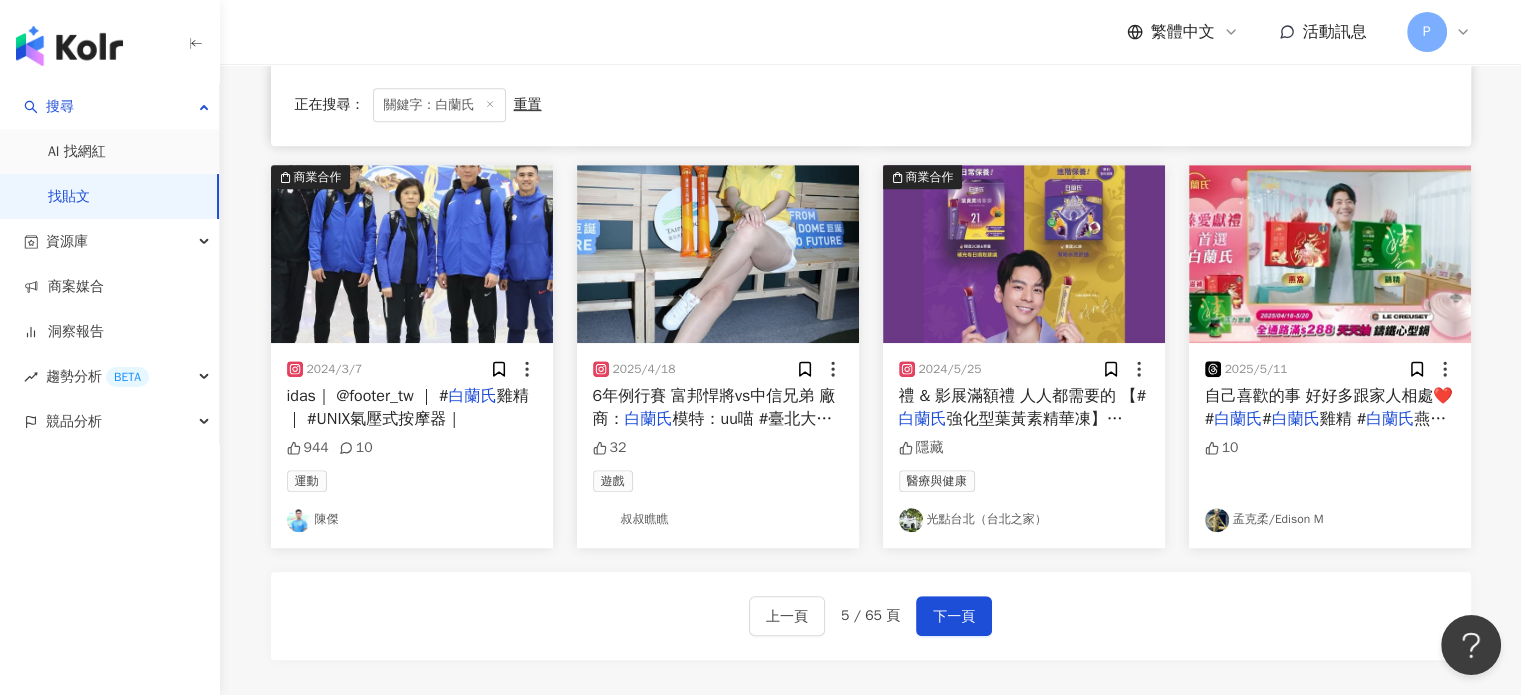 scroll, scrollTop: 1125, scrollLeft: 0, axis: vertical 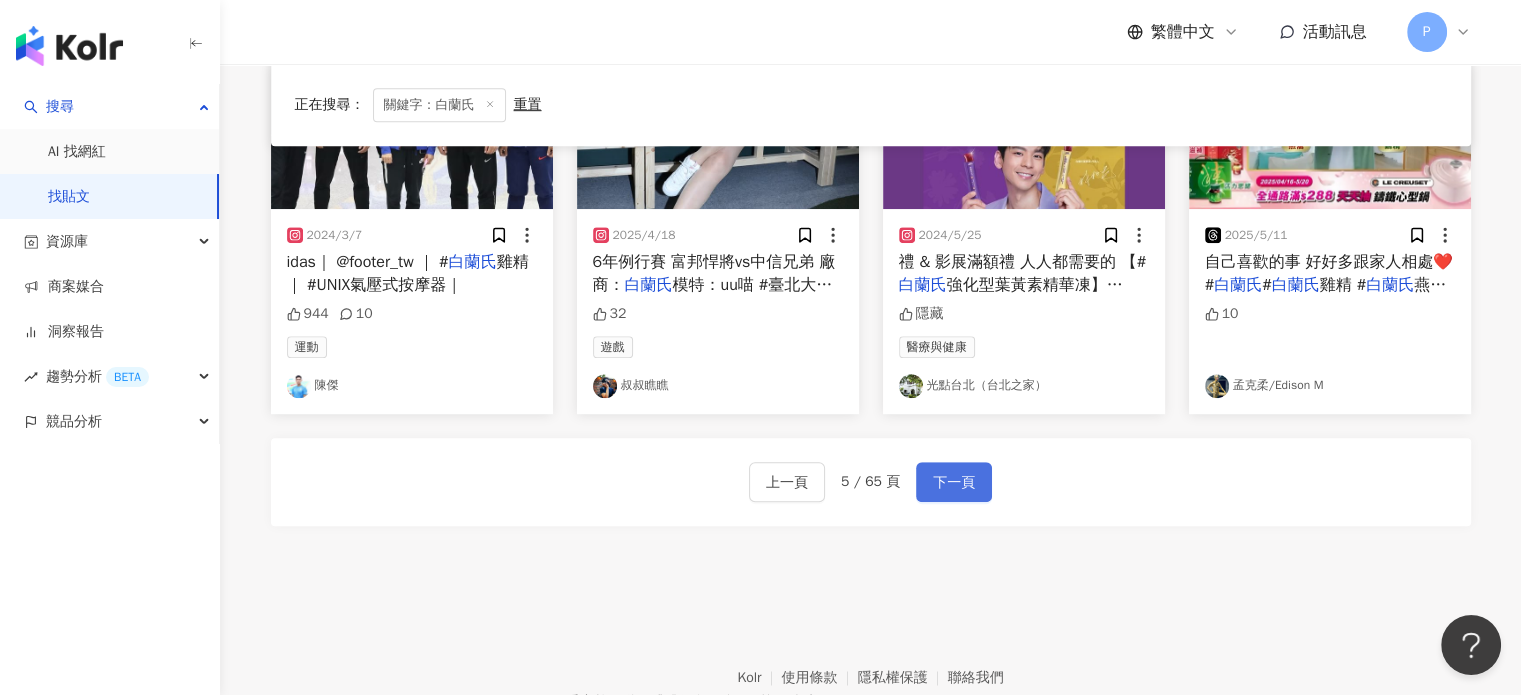 click on "下一頁" at bounding box center (954, 483) 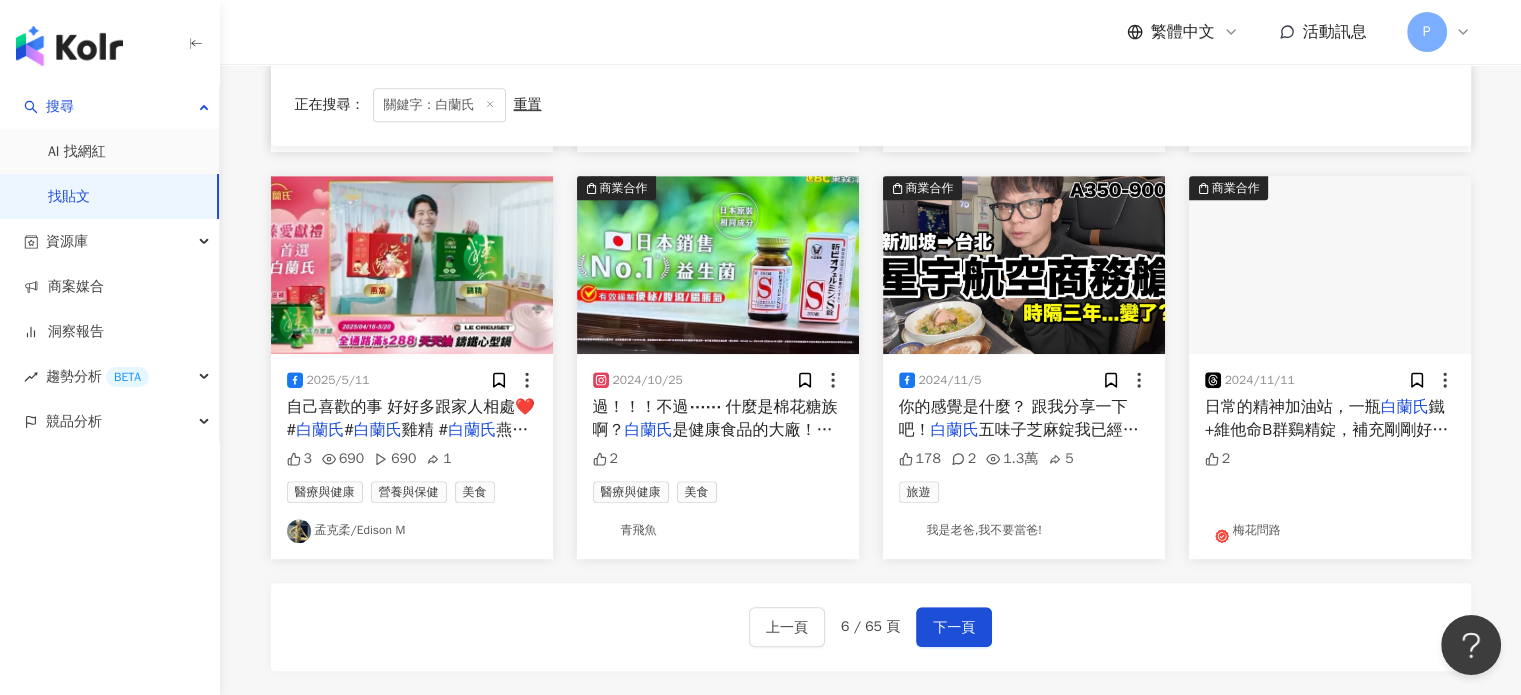 scroll, scrollTop: 1025, scrollLeft: 0, axis: vertical 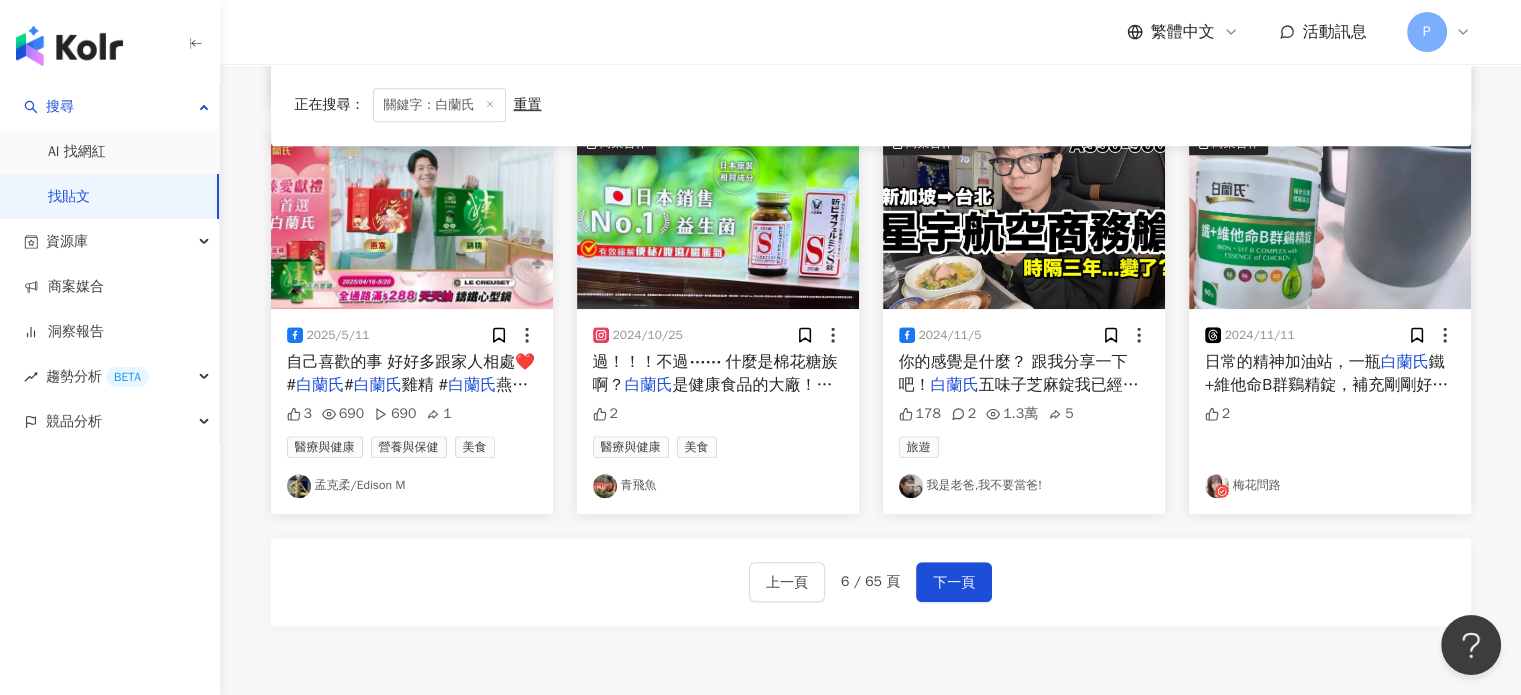 click on "上一頁 6 / 65 頁 下一頁" at bounding box center [871, 582] 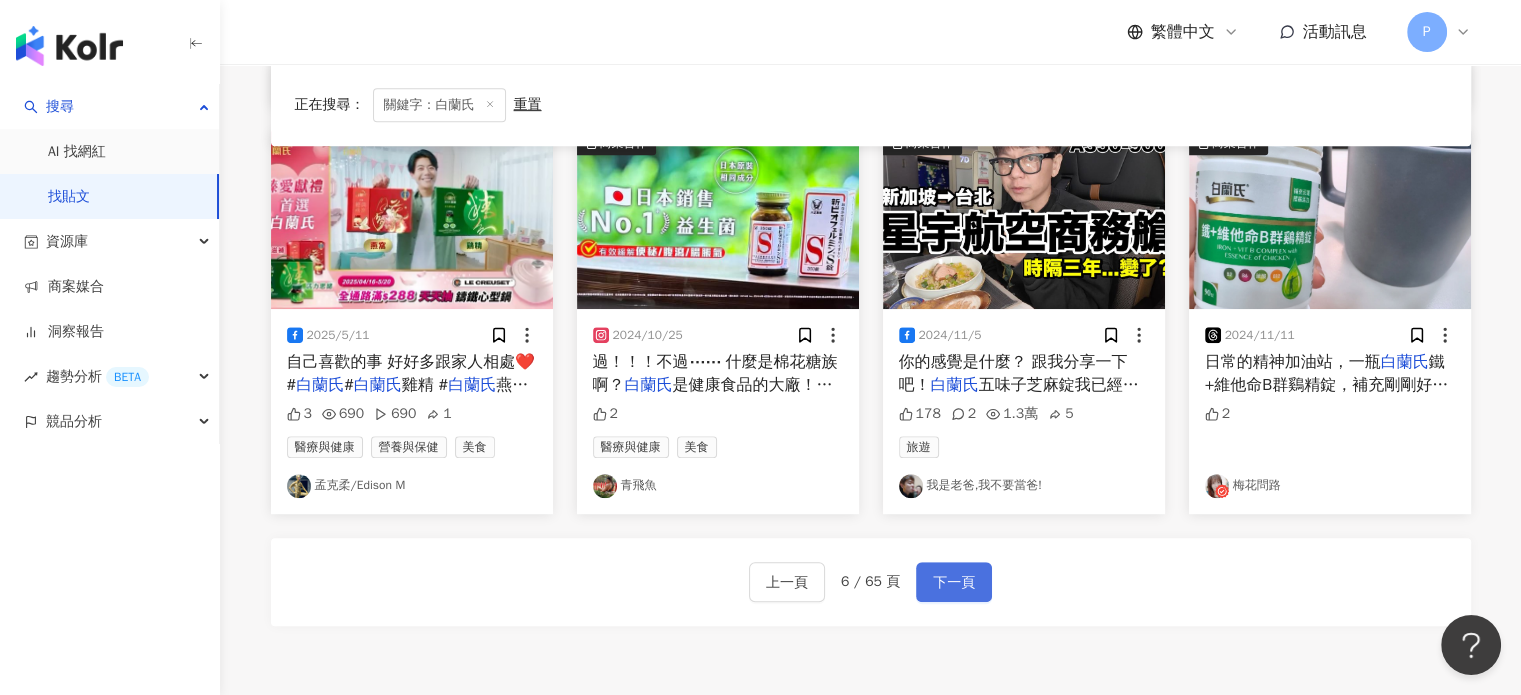 click on "下一頁" at bounding box center (954, 582) 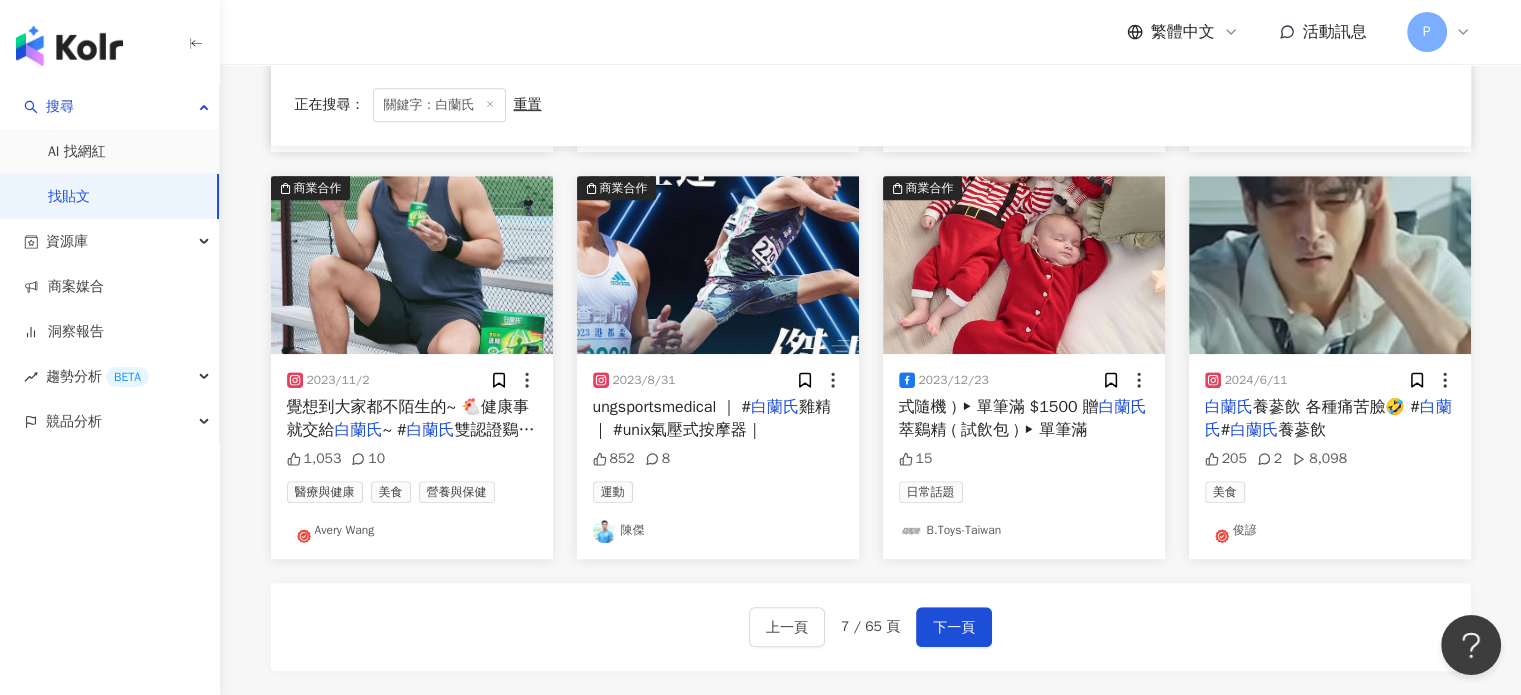 scroll, scrollTop: 1225, scrollLeft: 0, axis: vertical 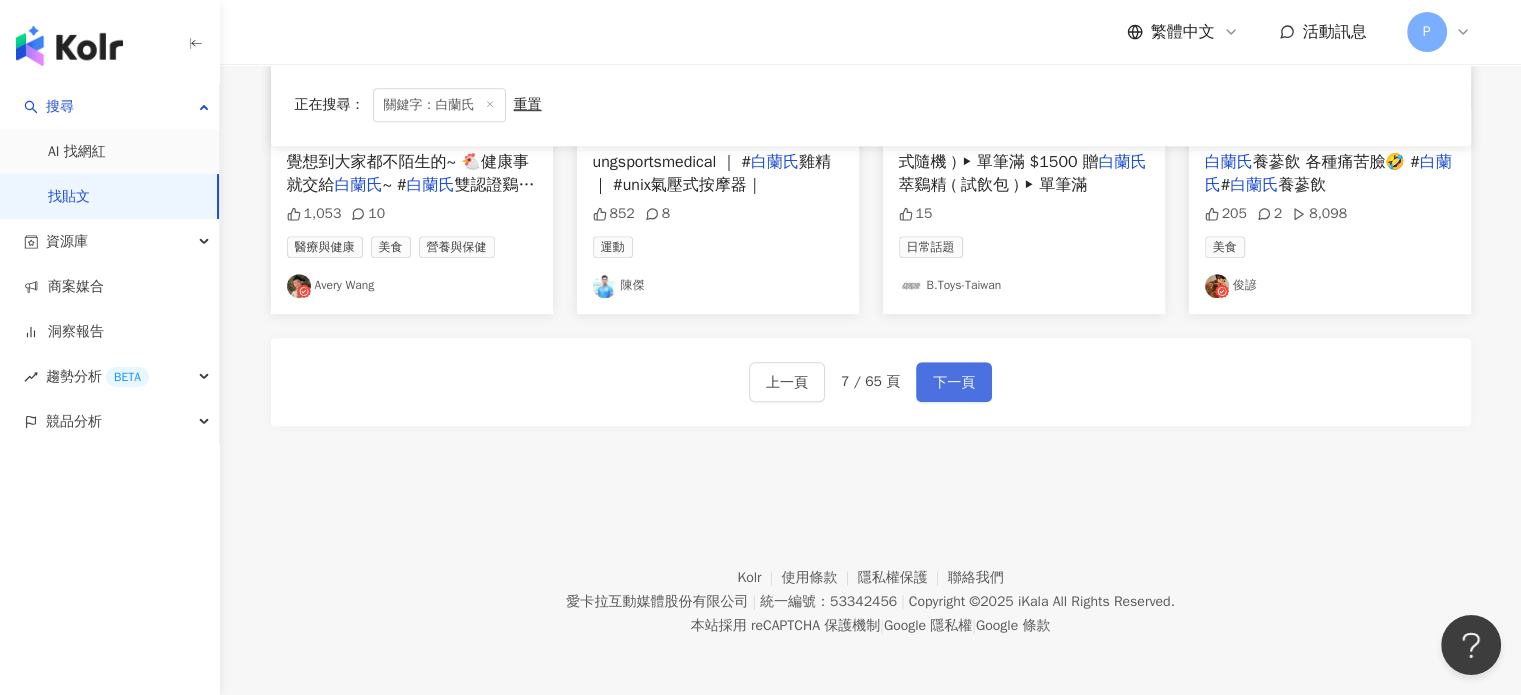 click on "下一頁" at bounding box center (954, 382) 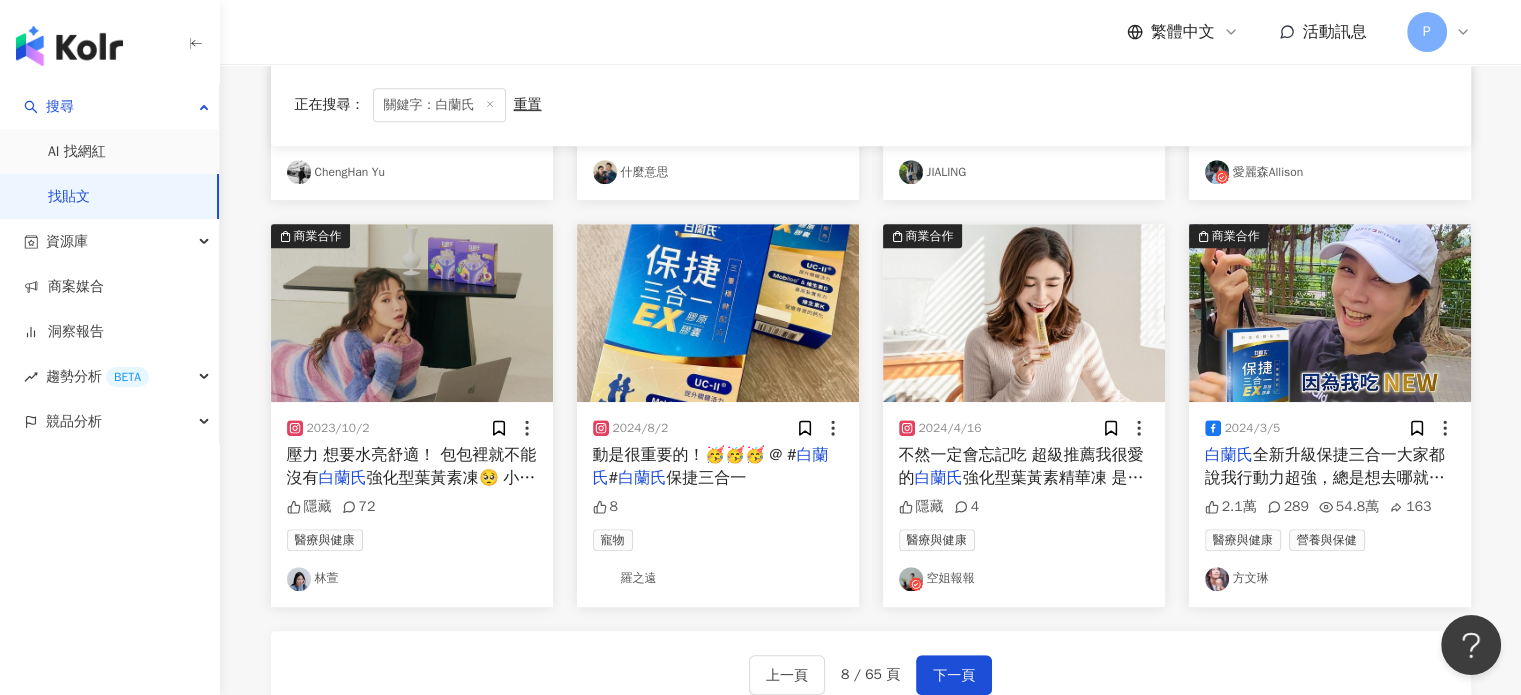 scroll, scrollTop: 1225, scrollLeft: 0, axis: vertical 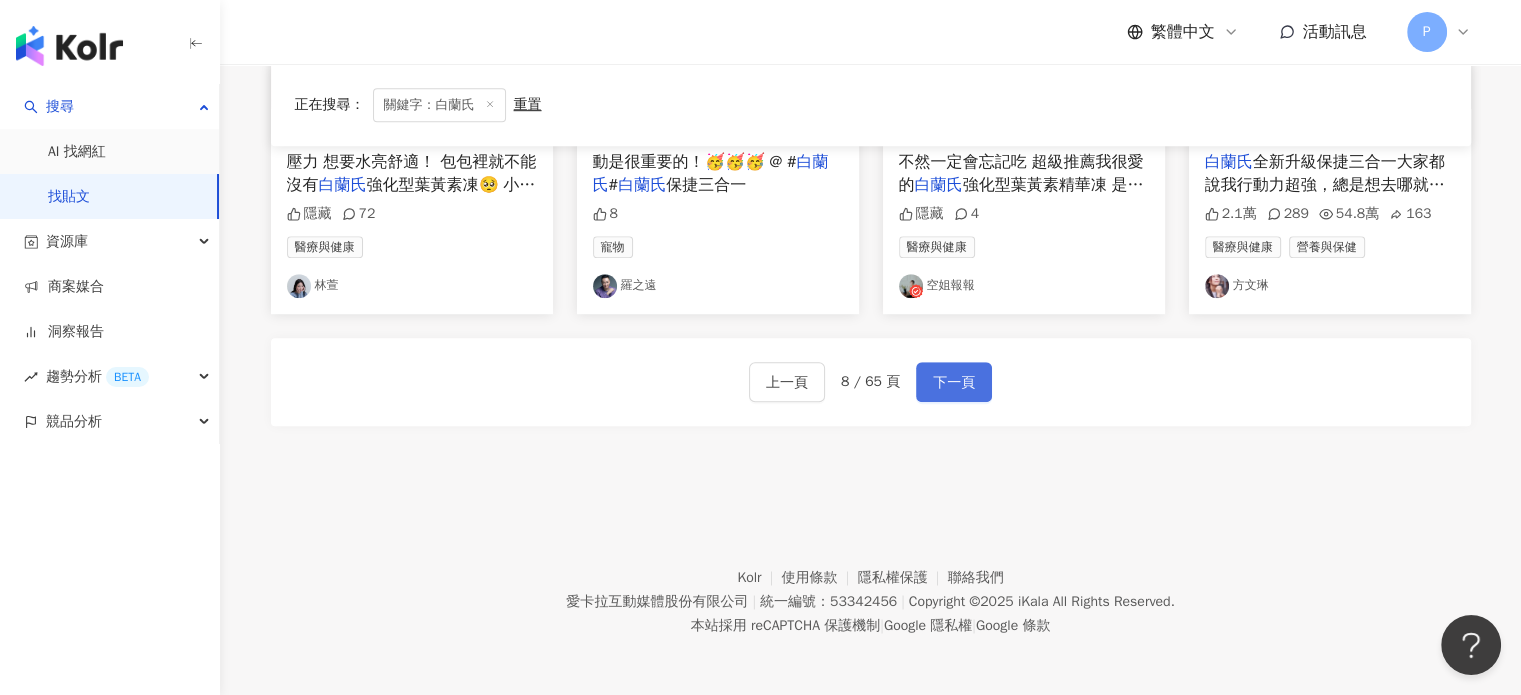 click on "下一頁" at bounding box center [954, 383] 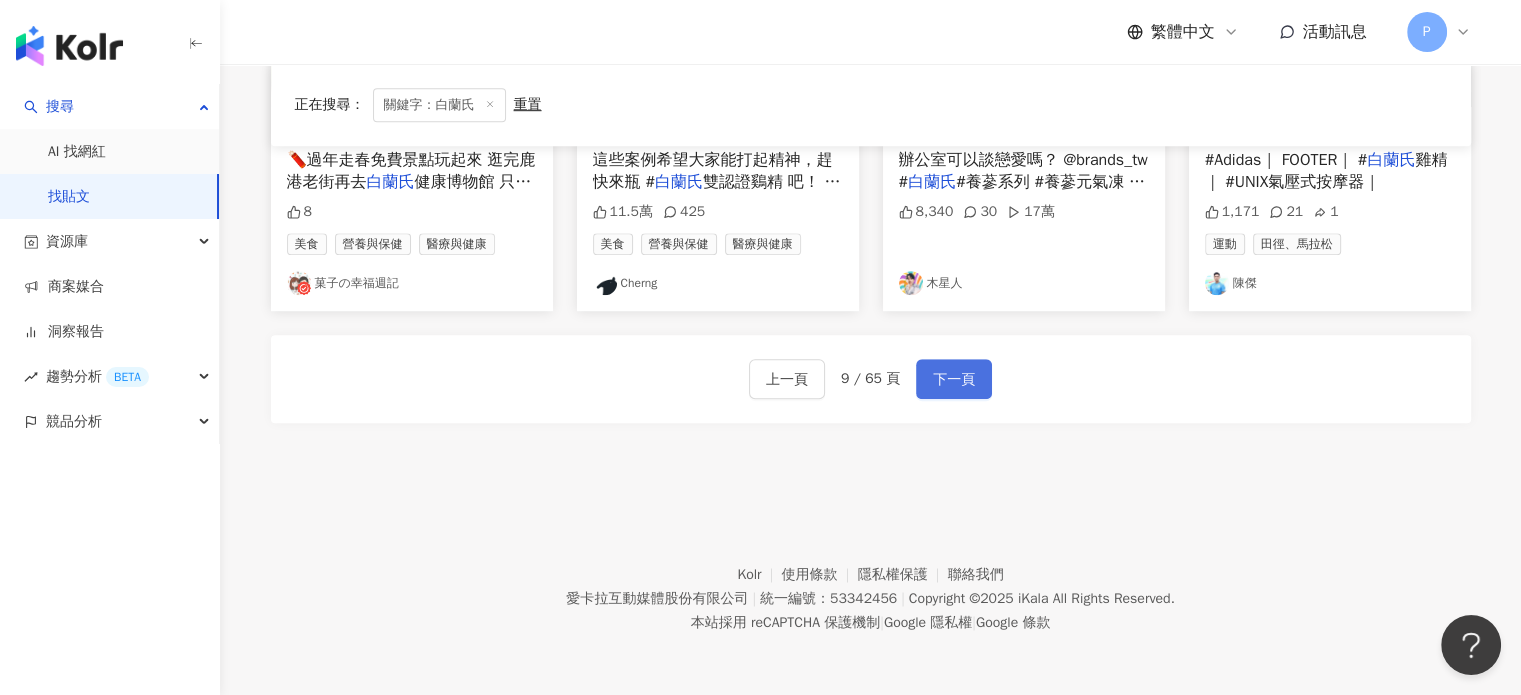 click on "下一頁" at bounding box center [954, 379] 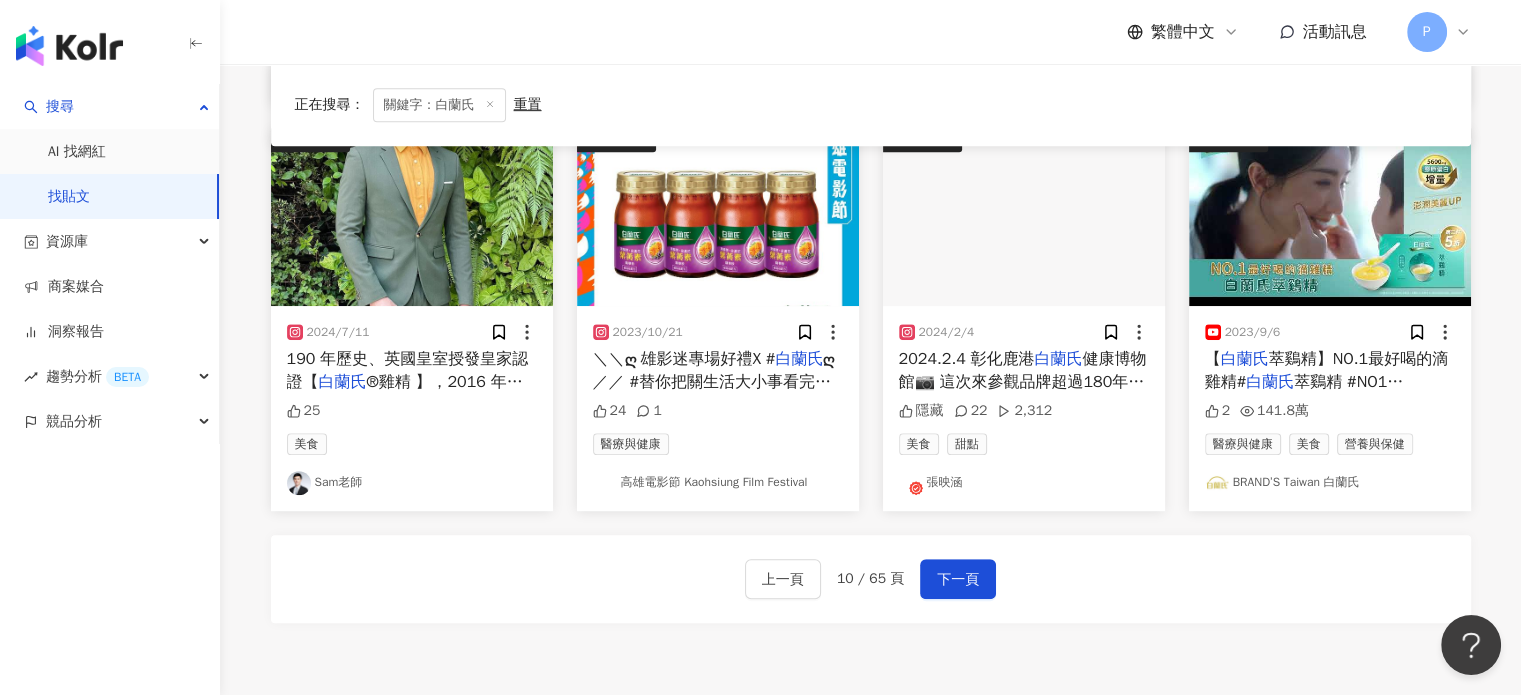scroll, scrollTop: 1025, scrollLeft: 0, axis: vertical 